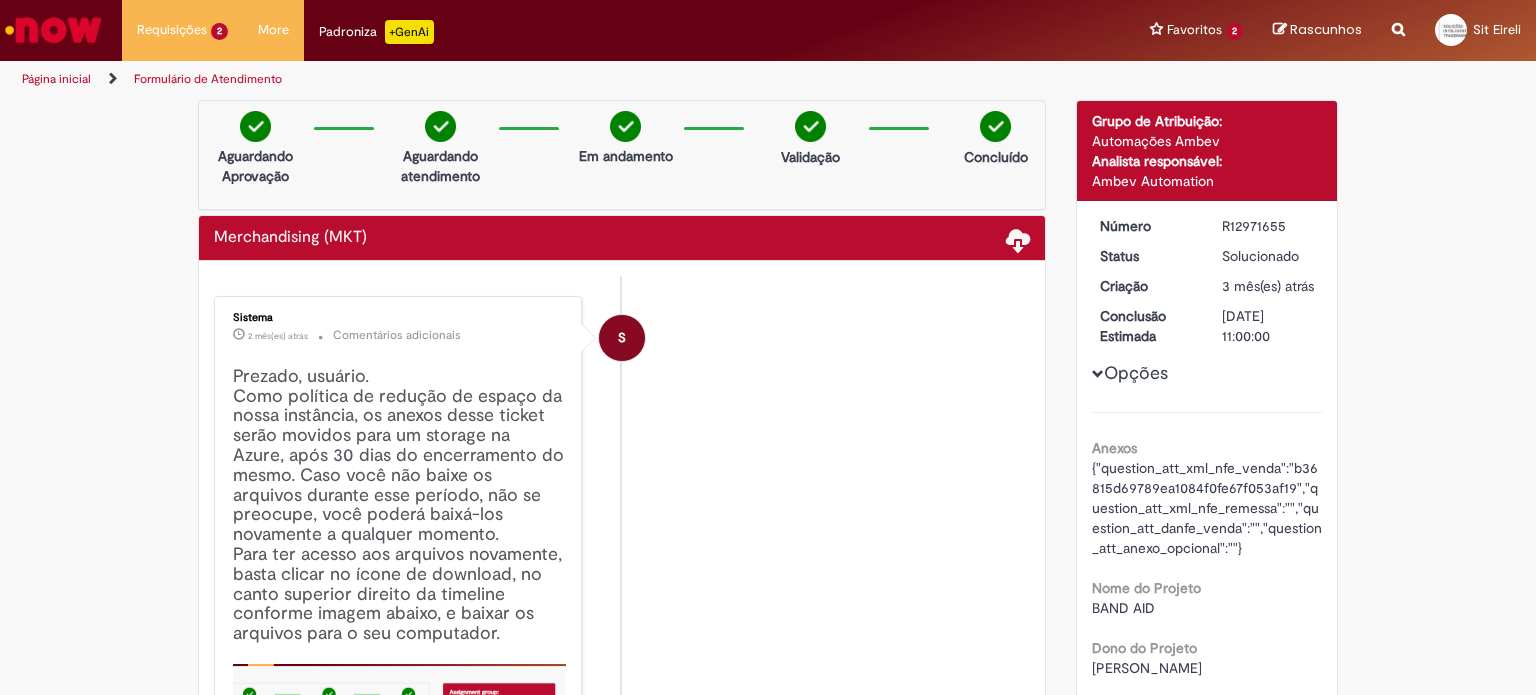 scroll, scrollTop: 0, scrollLeft: 0, axis: both 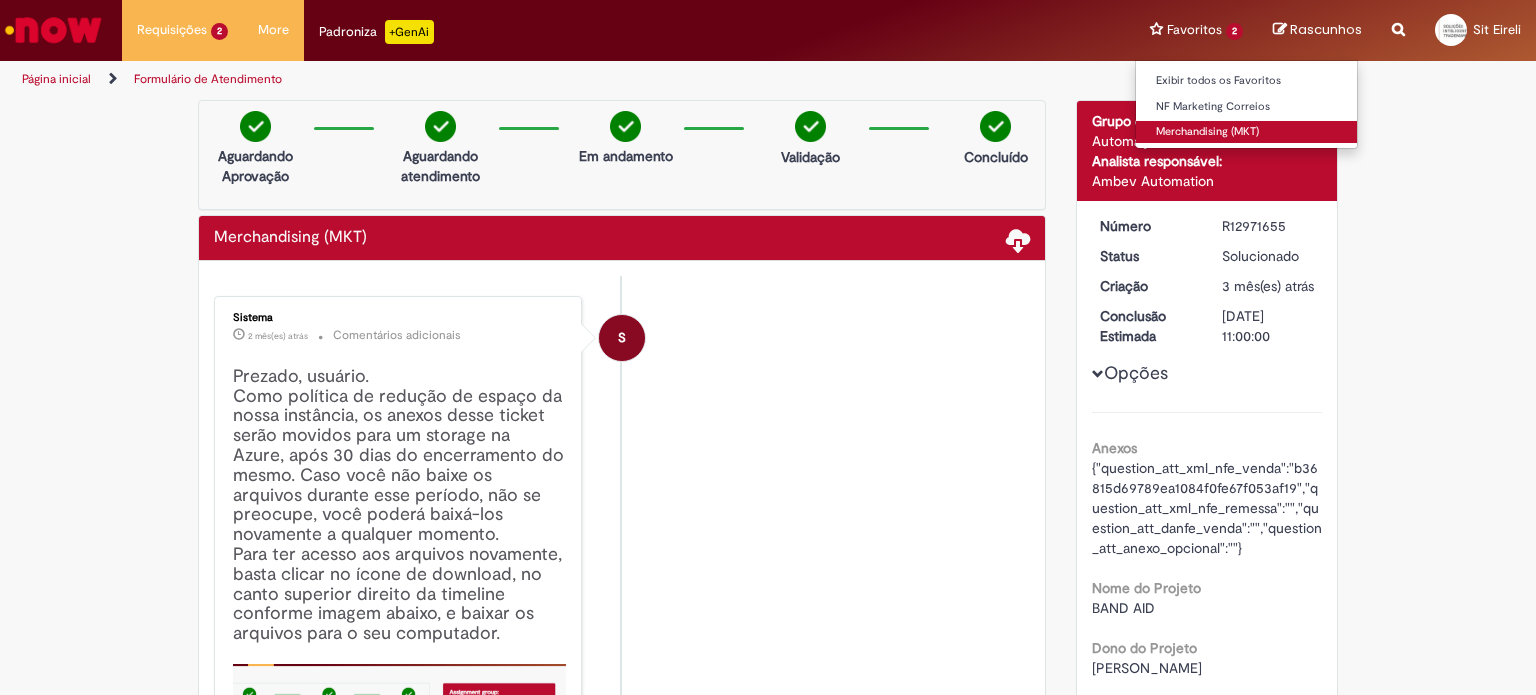 click on "Merchandising (MKT)" at bounding box center (1246, 132) 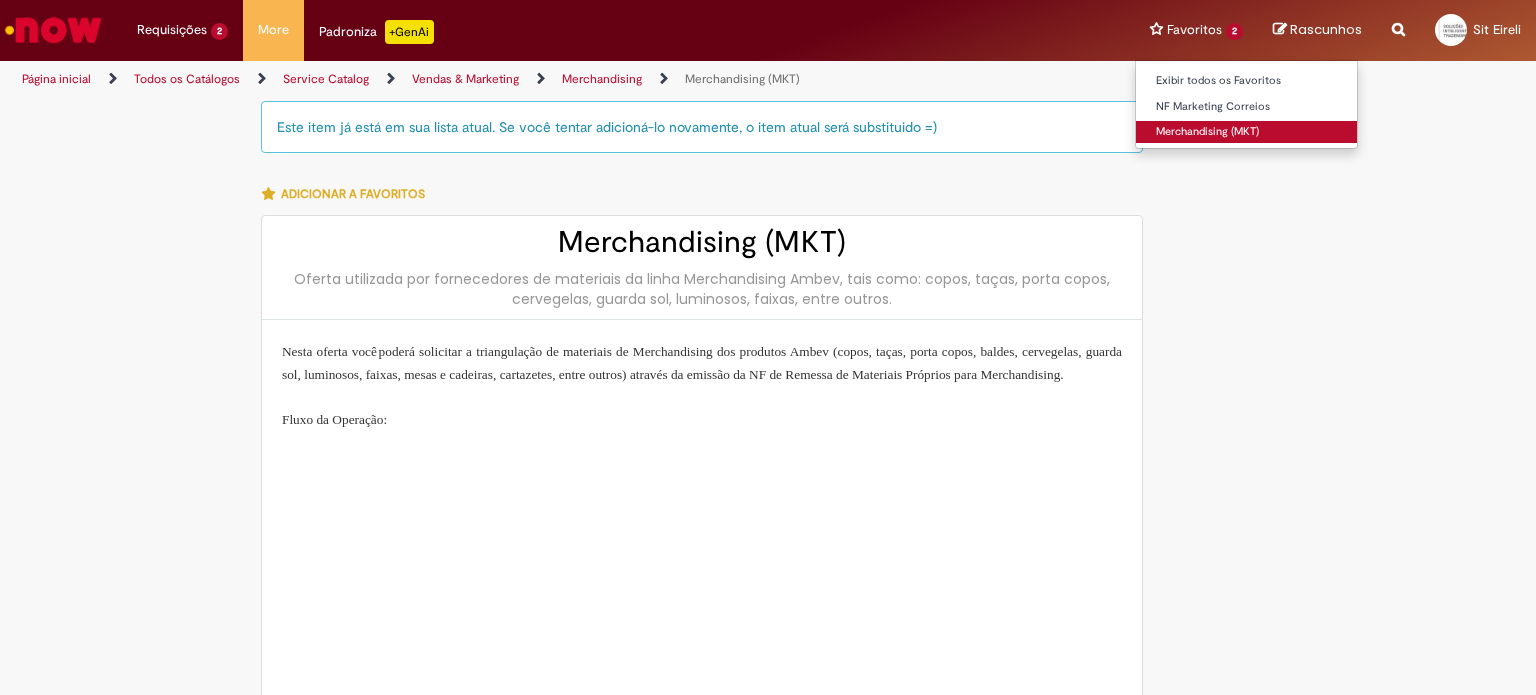 type on "**********" 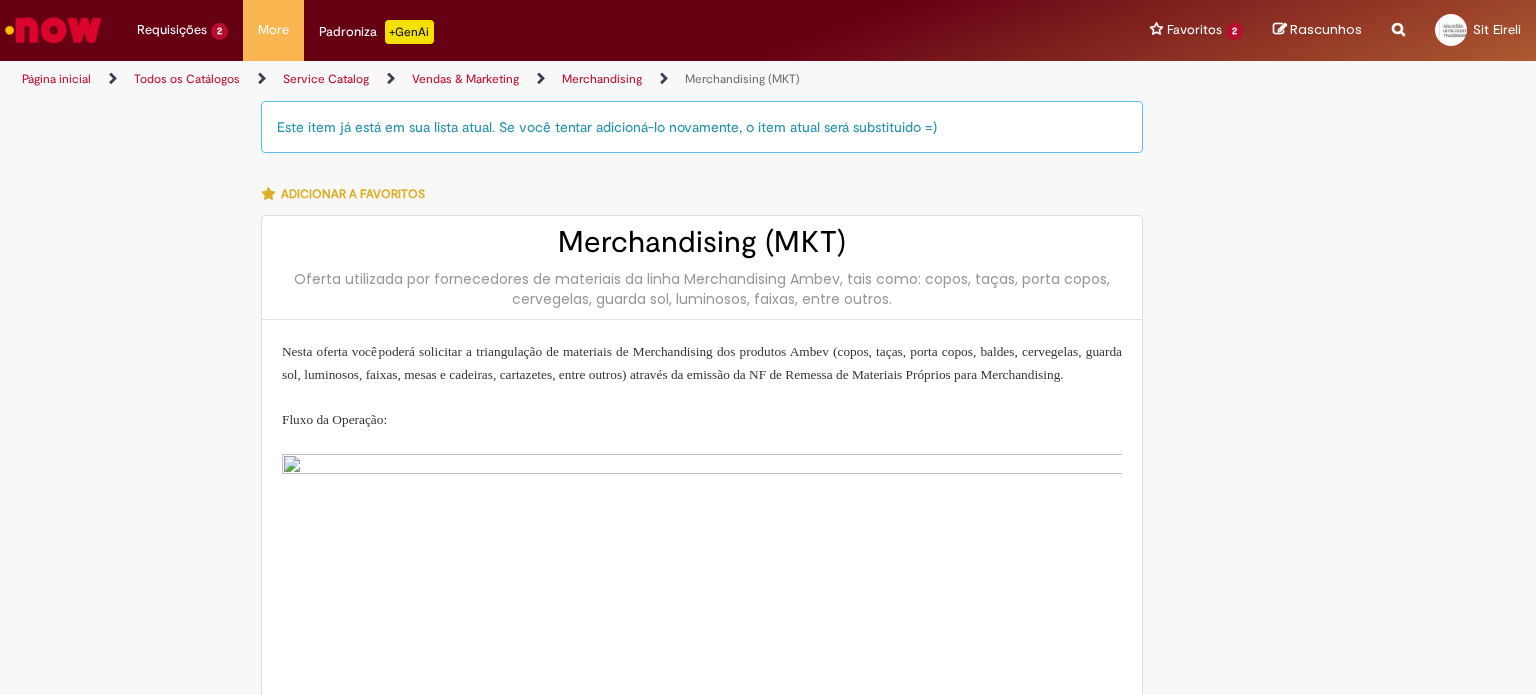 type on "**********" 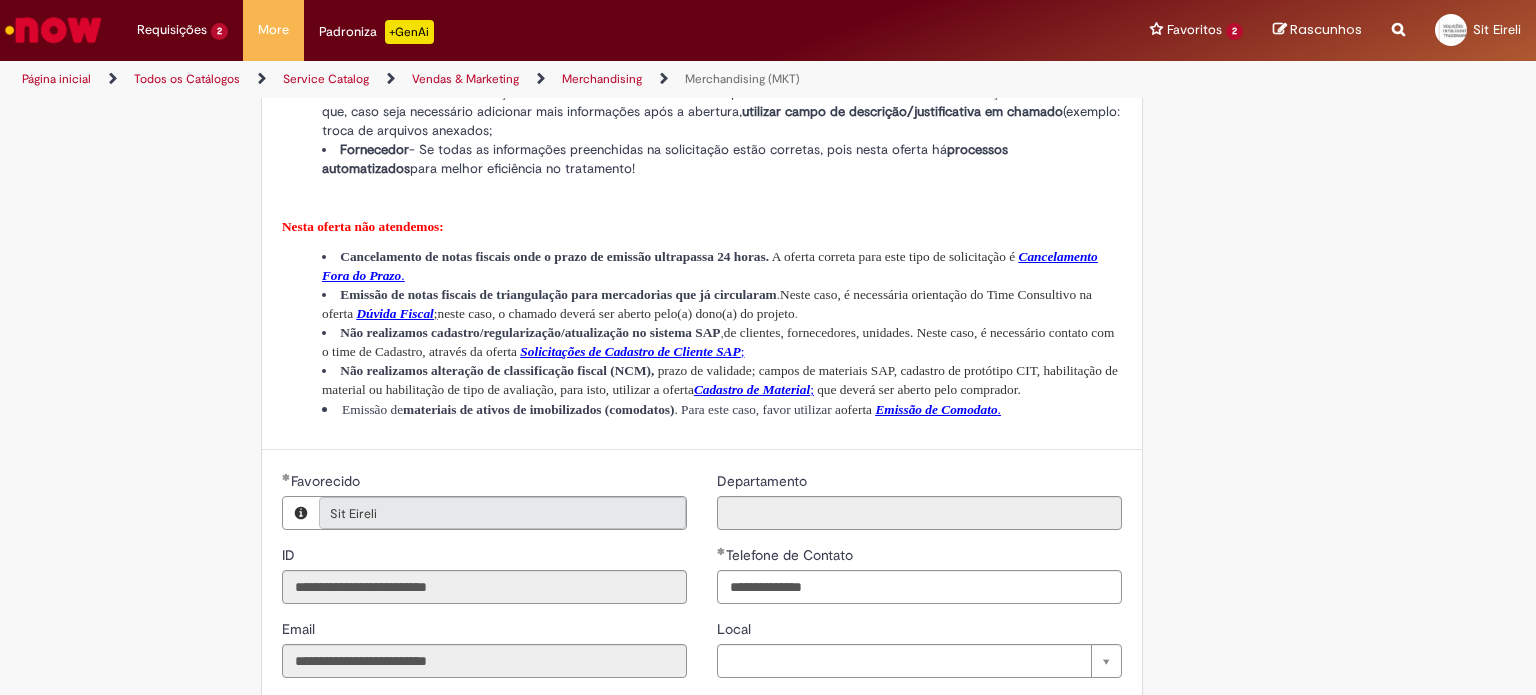 scroll, scrollTop: 1500, scrollLeft: 0, axis: vertical 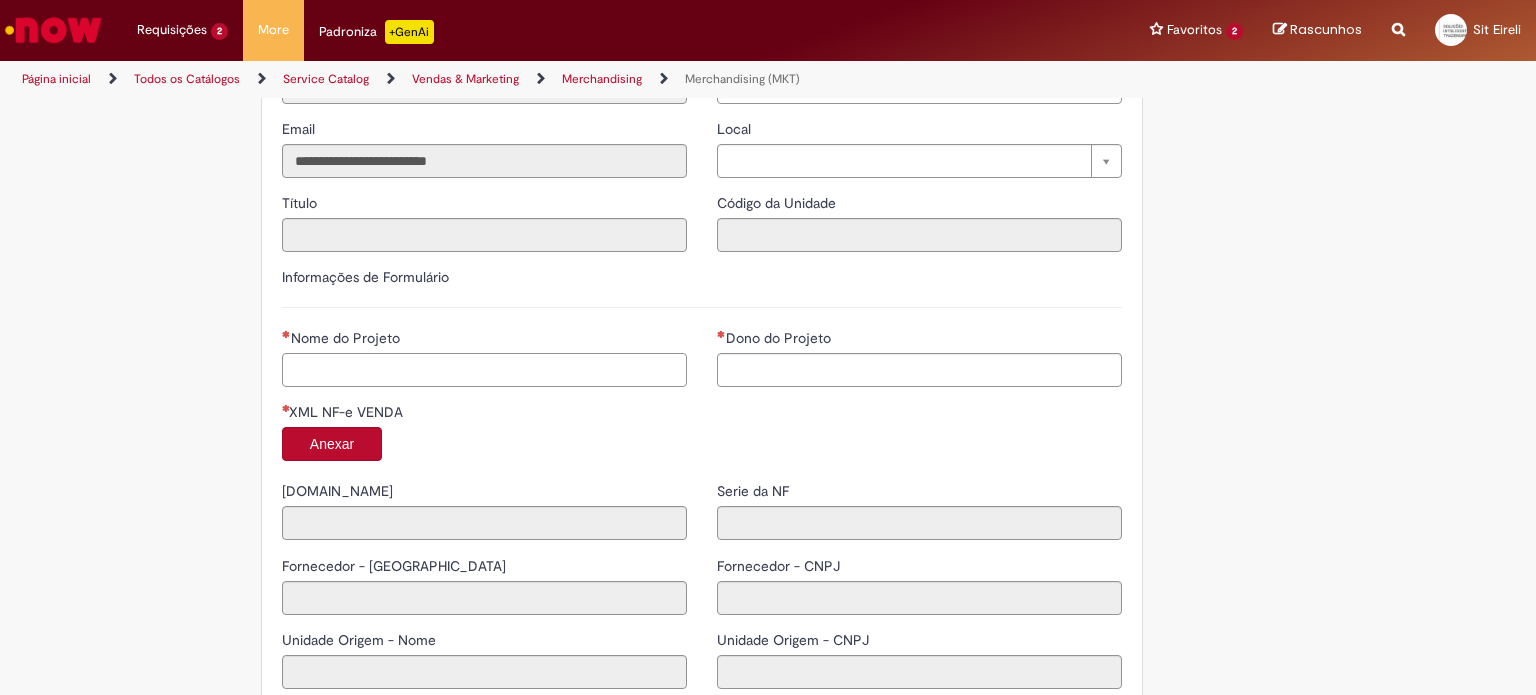 click on "Nome do Projeto" at bounding box center (484, 370) 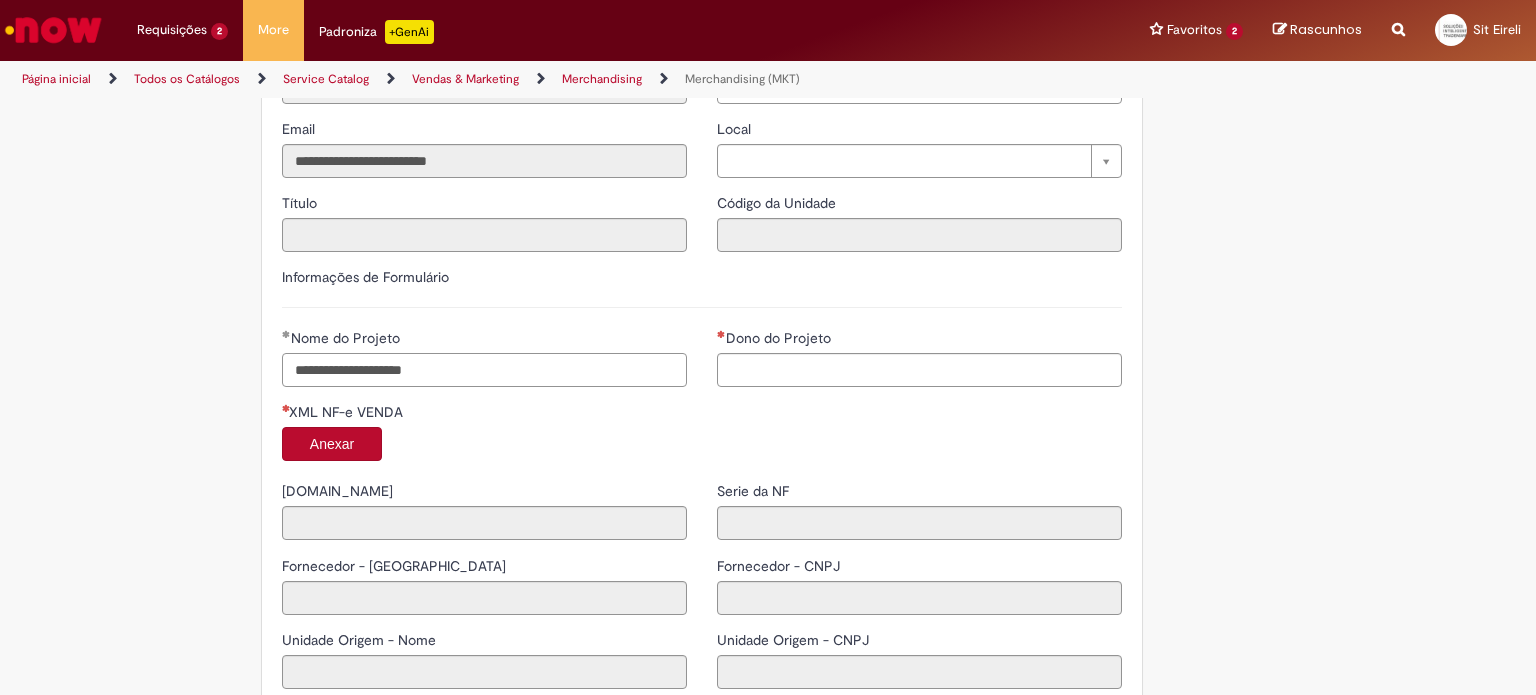type on "**********" 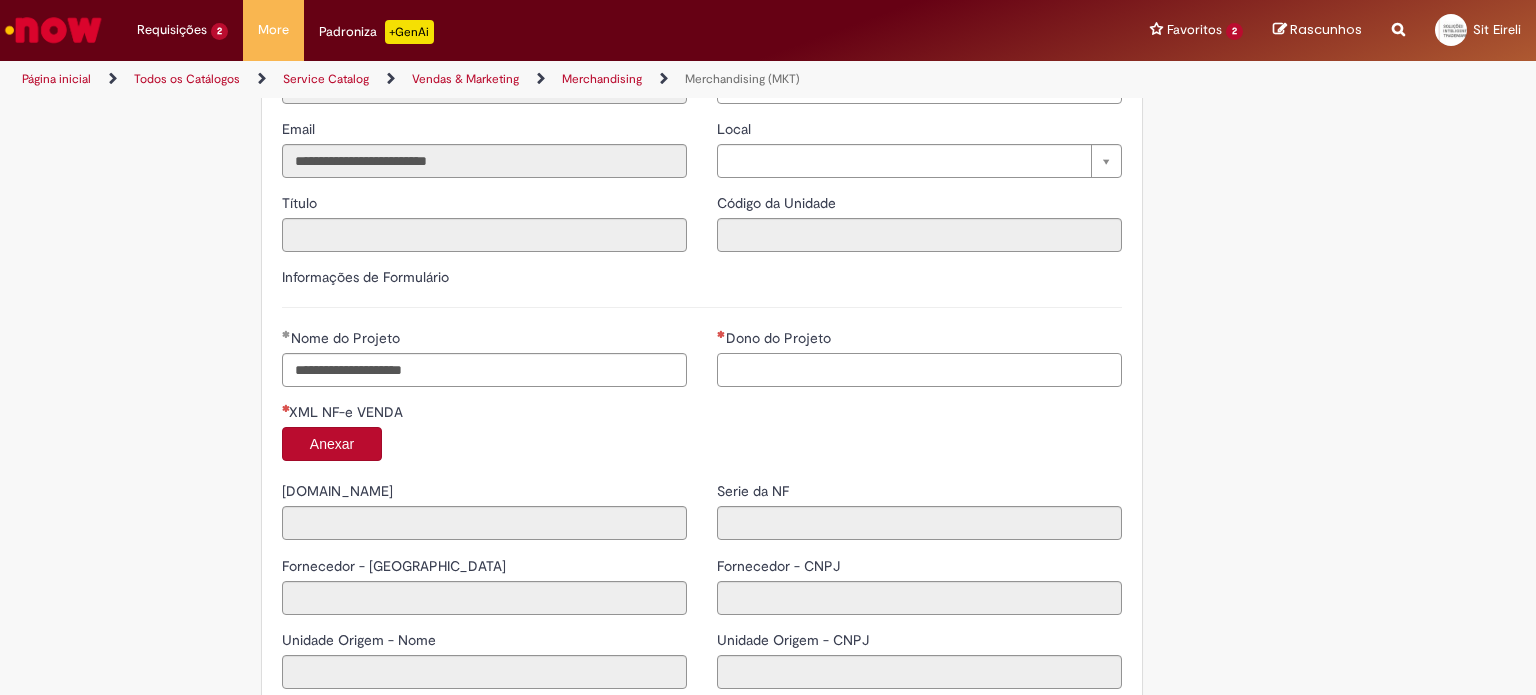 click on "Dono do Projeto" at bounding box center (919, 370) 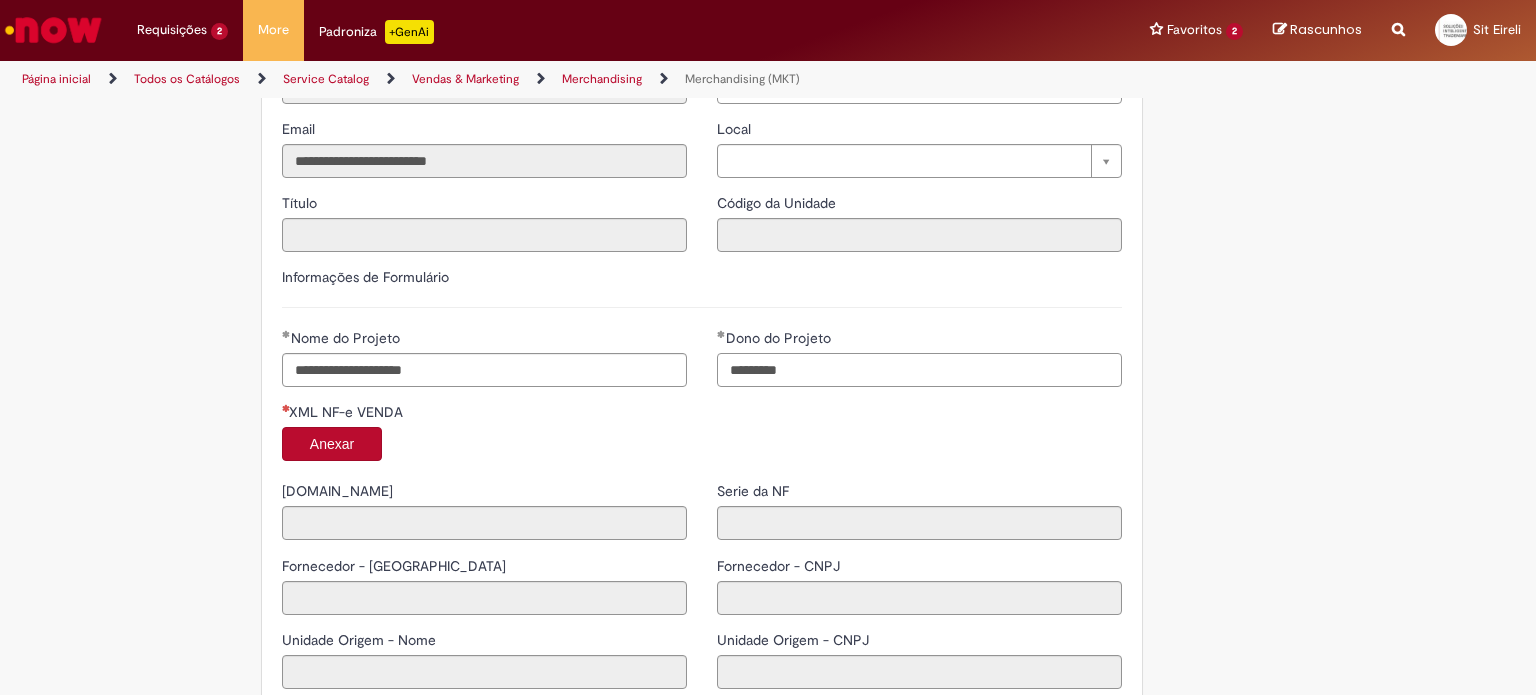 type on "*********" 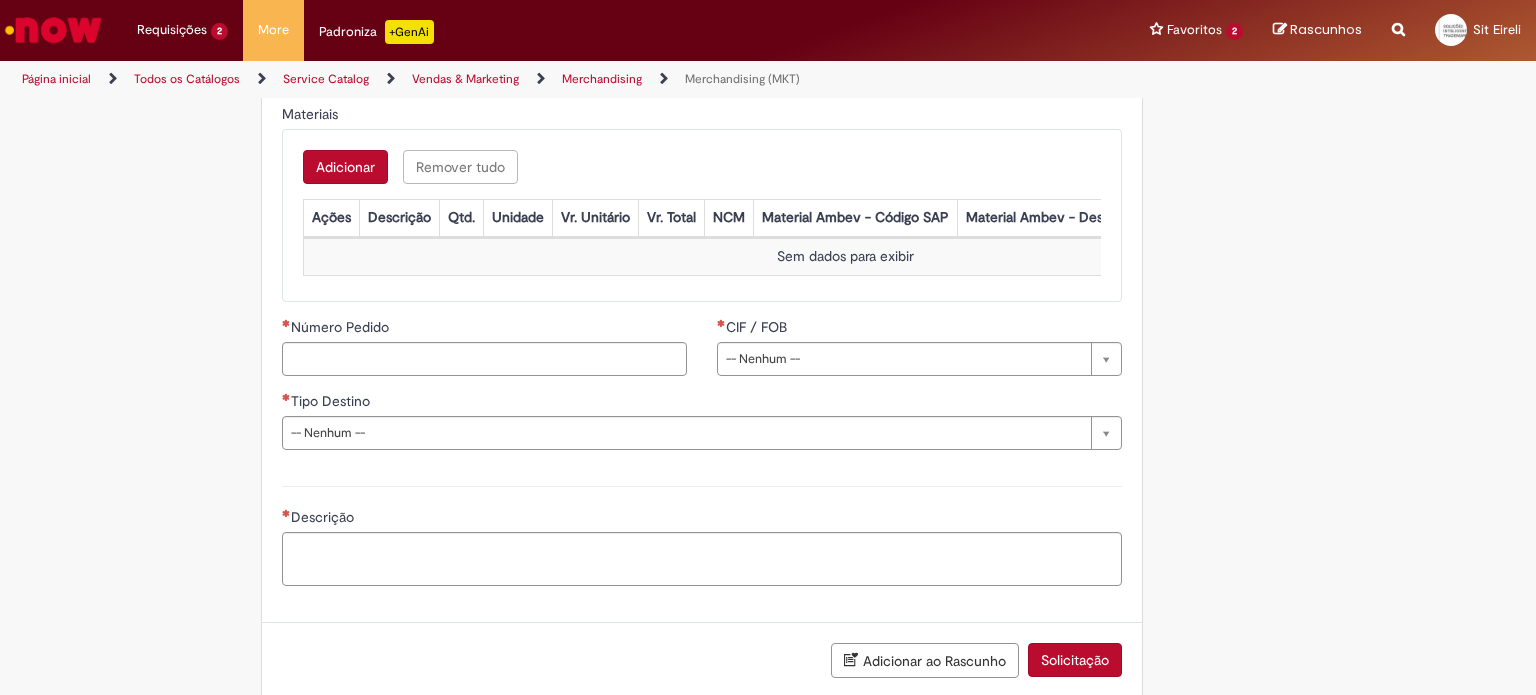 scroll, scrollTop: 2247, scrollLeft: 0, axis: vertical 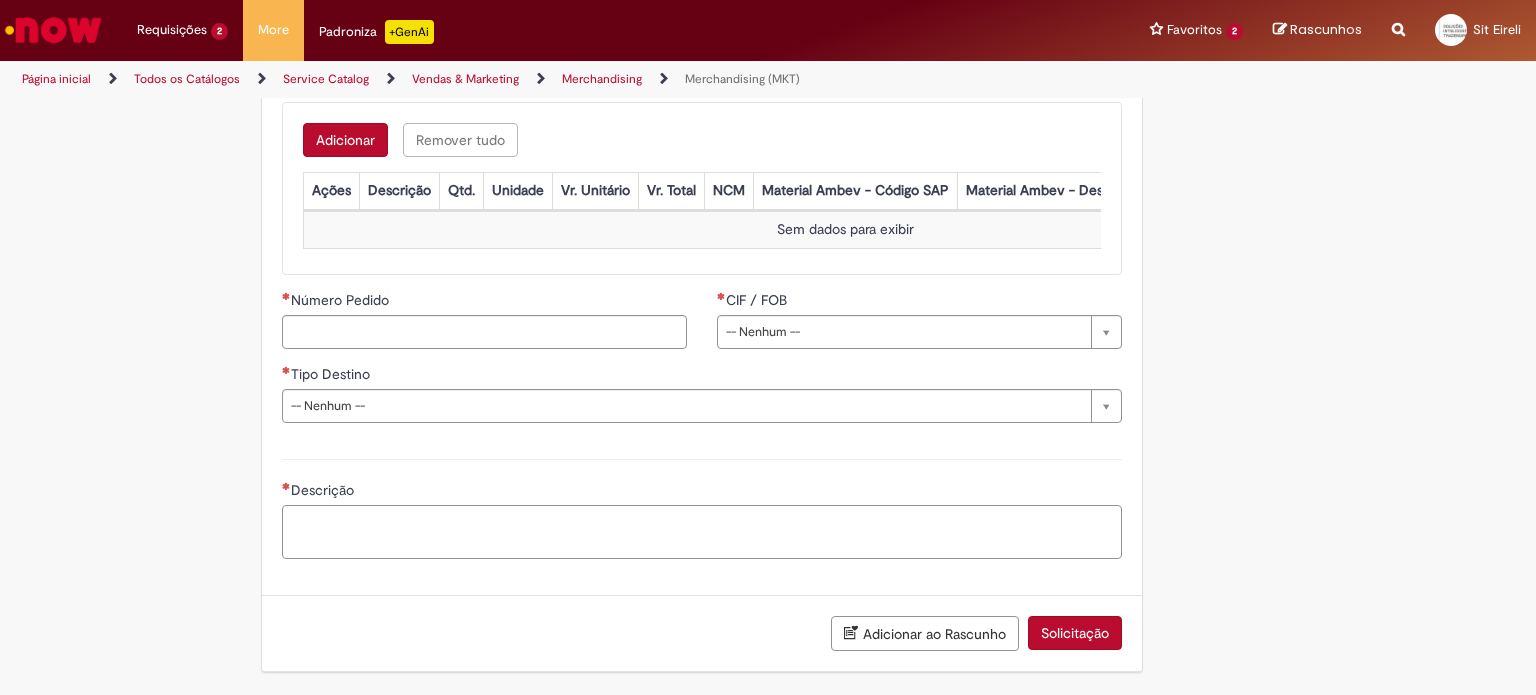 click on "Descrição" at bounding box center (702, 532) 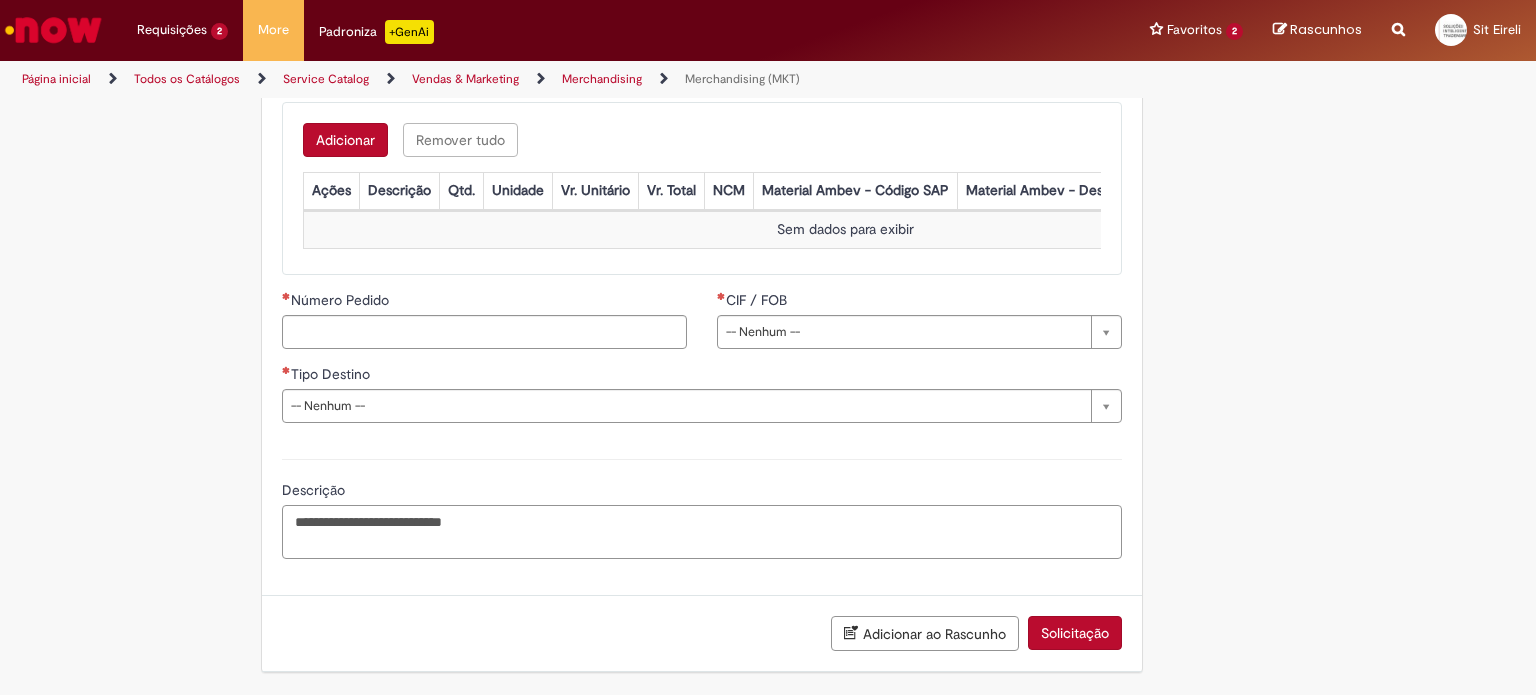 paste on "**********" 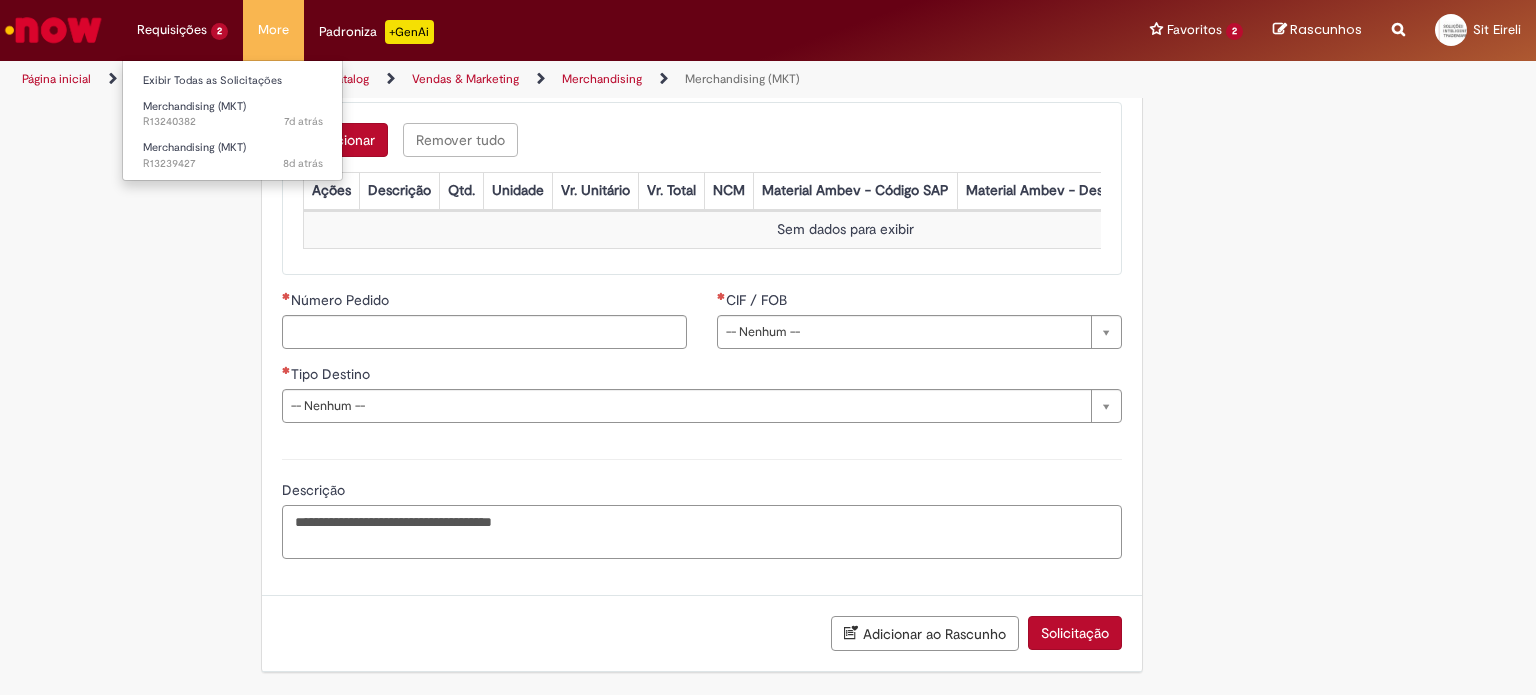 type on "**********" 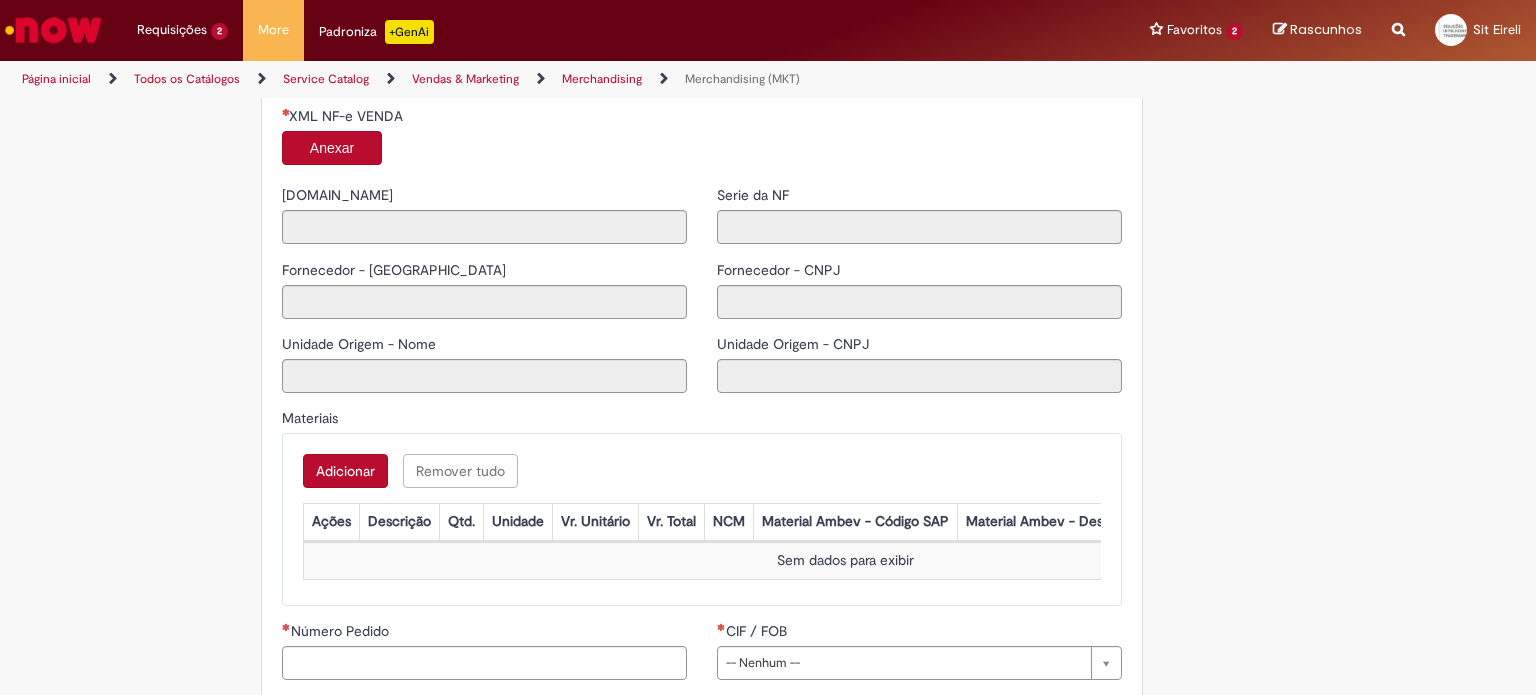 scroll, scrollTop: 1747, scrollLeft: 0, axis: vertical 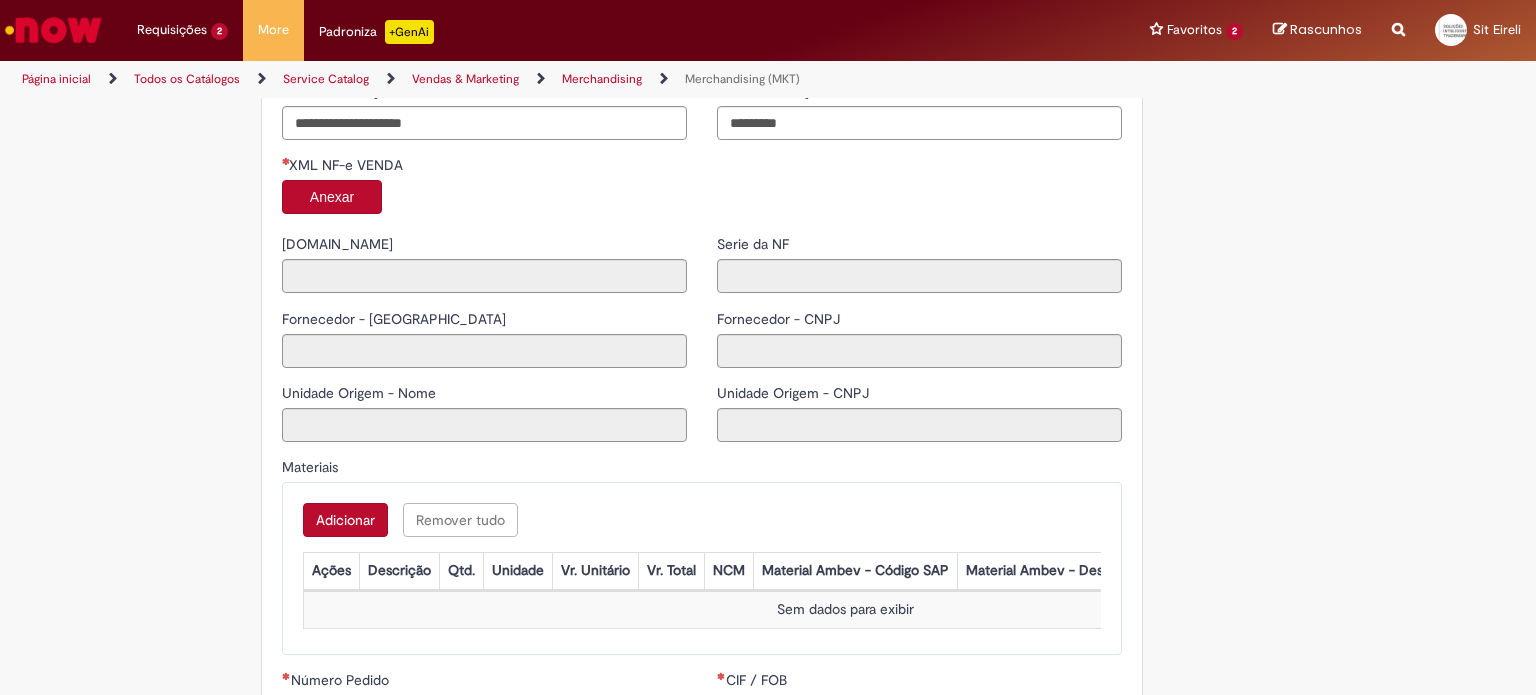 click on "Anexar" at bounding box center (332, 197) 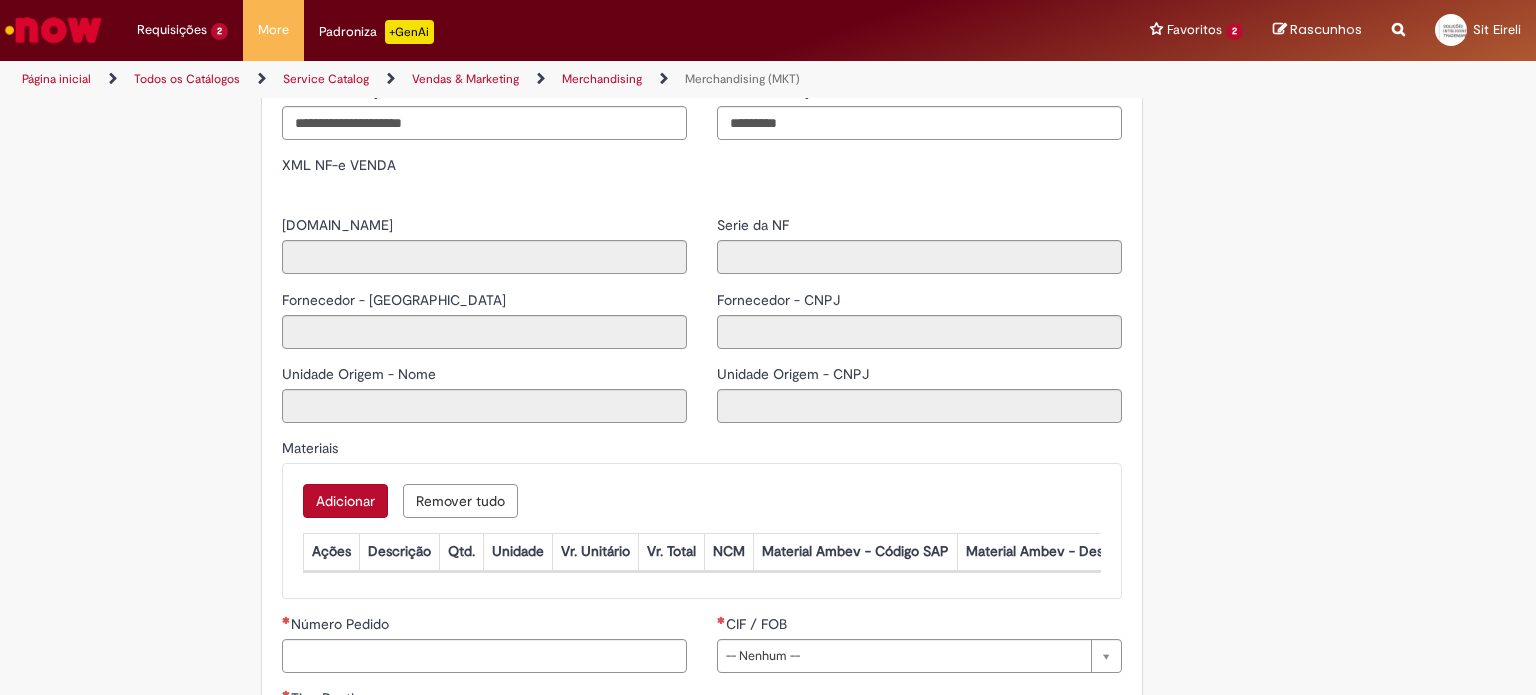 type on "*****" 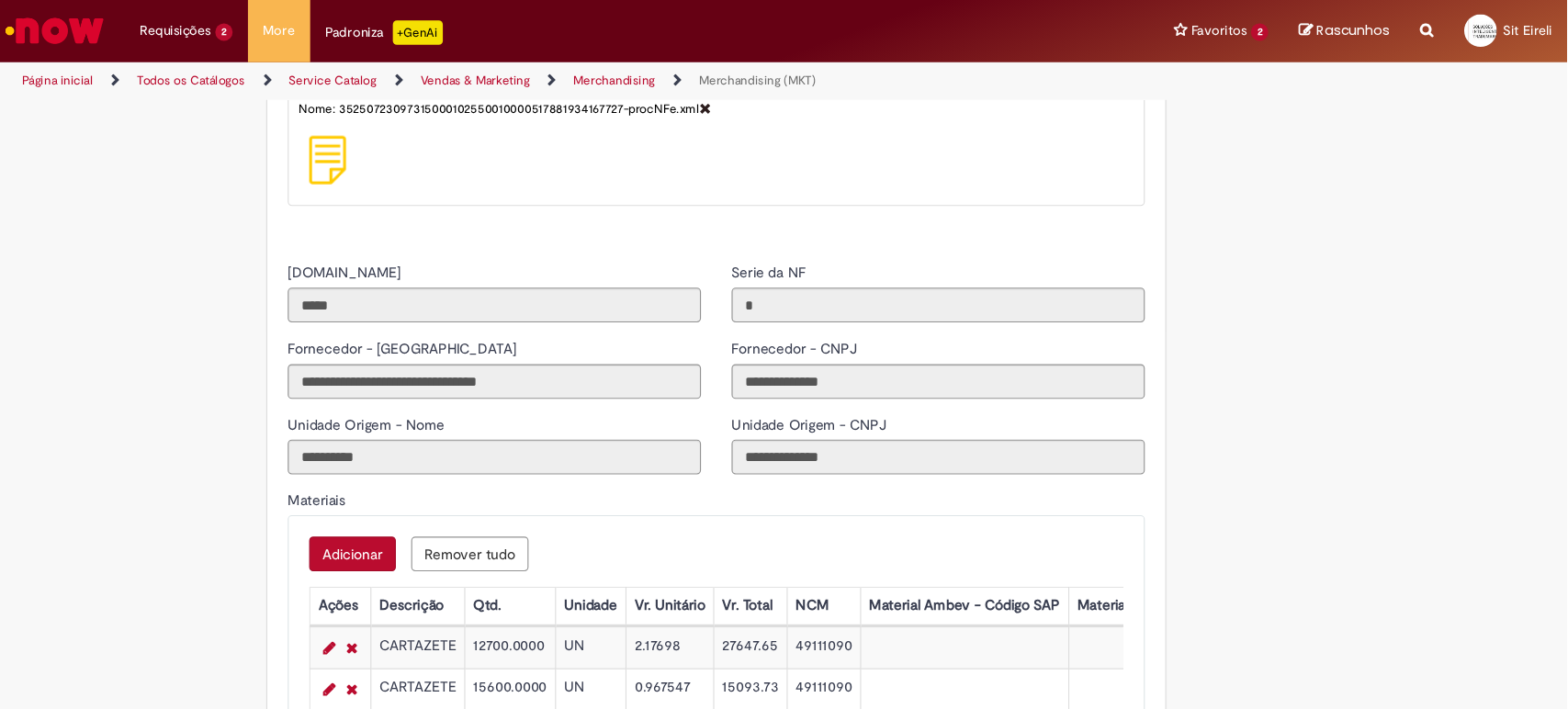 scroll, scrollTop: 1880, scrollLeft: 0, axis: vertical 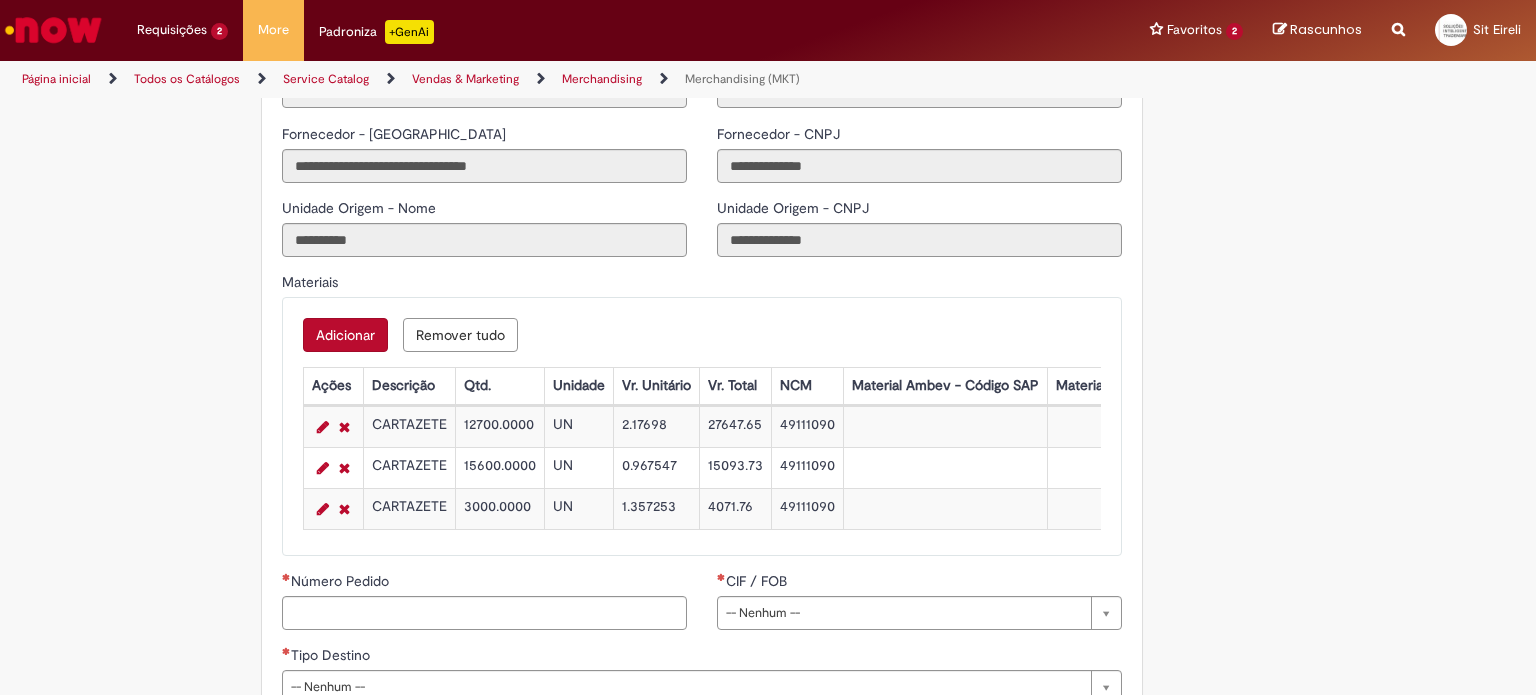 drag, startPoint x: 339, startPoint y: 203, endPoint x: 269, endPoint y: 204, distance: 70.00714 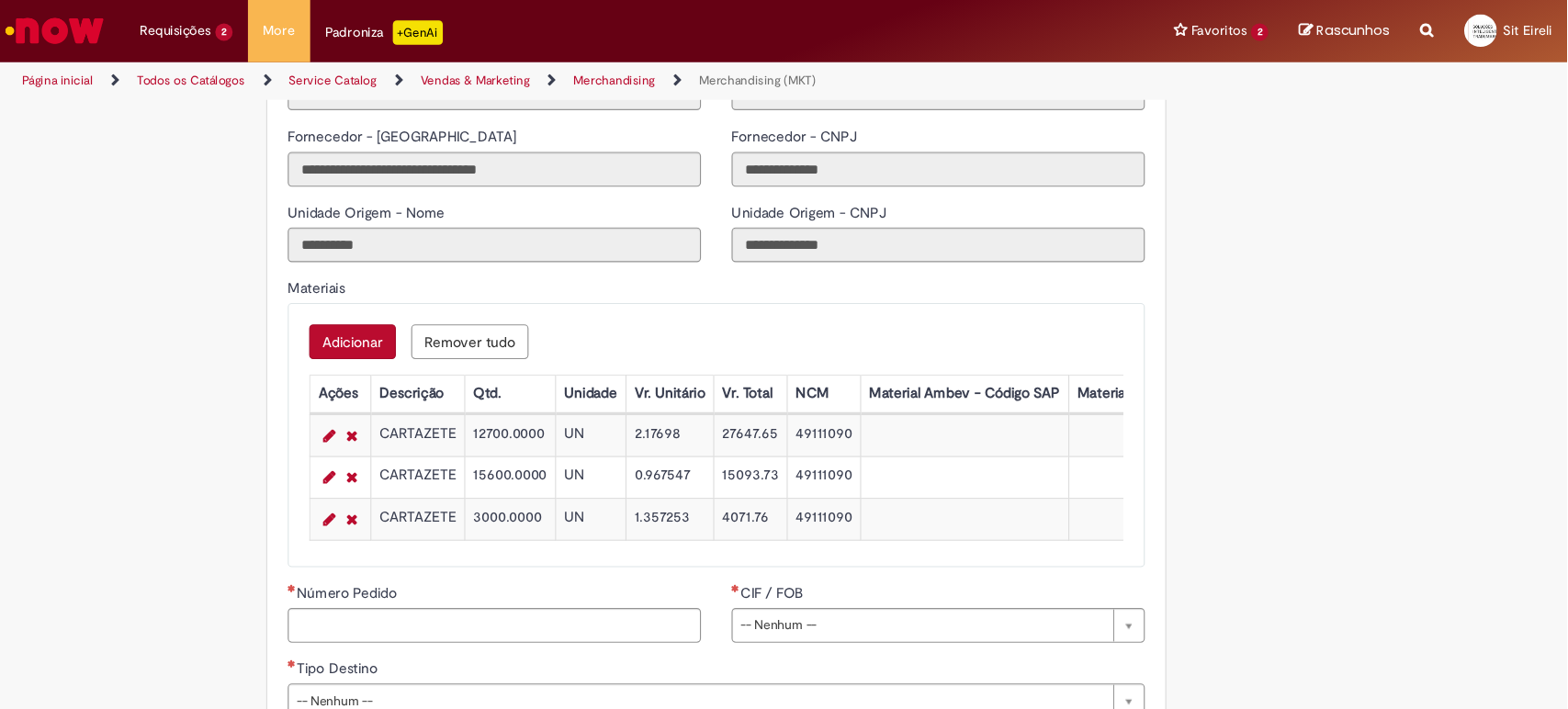 scroll, scrollTop: 2181, scrollLeft: 0, axis: vertical 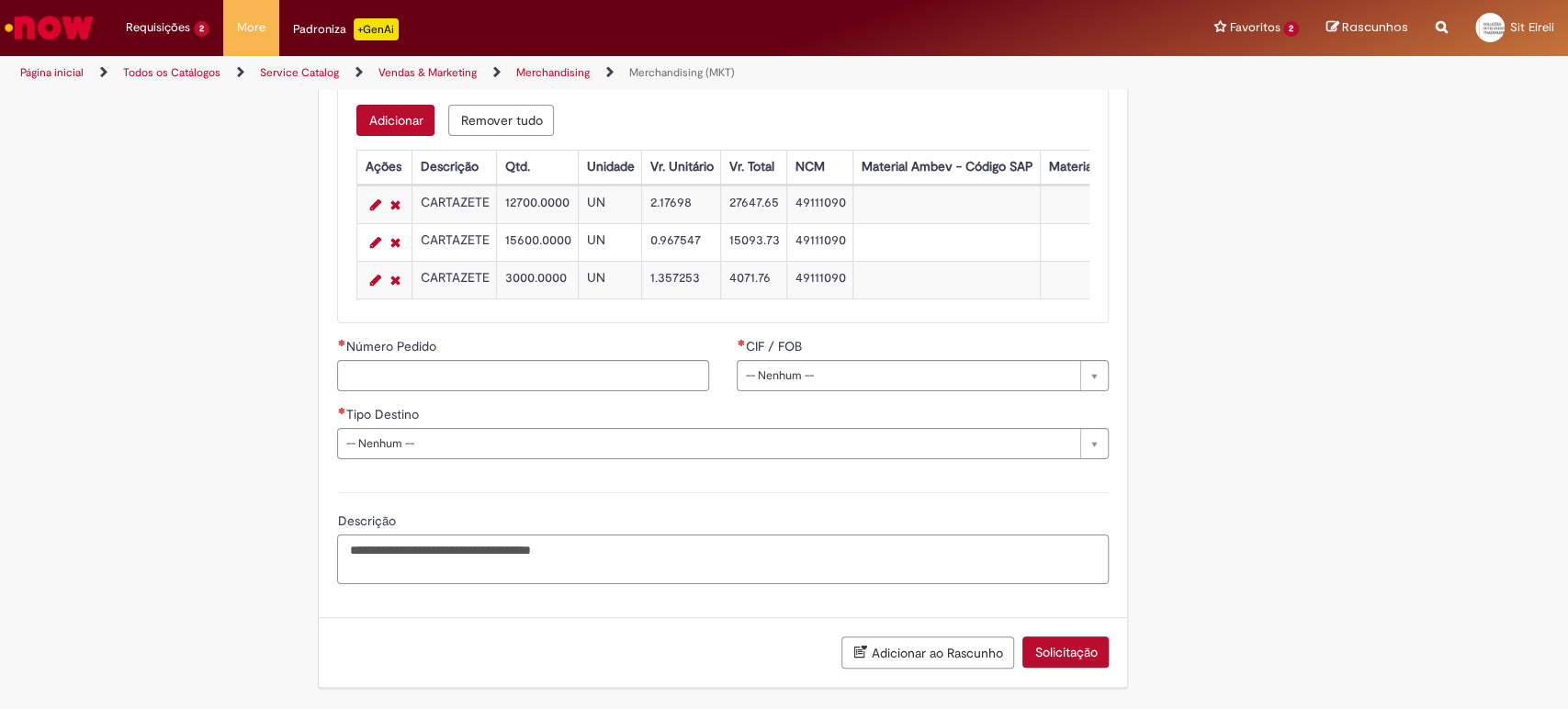 click on "**********" at bounding box center (723, 559) 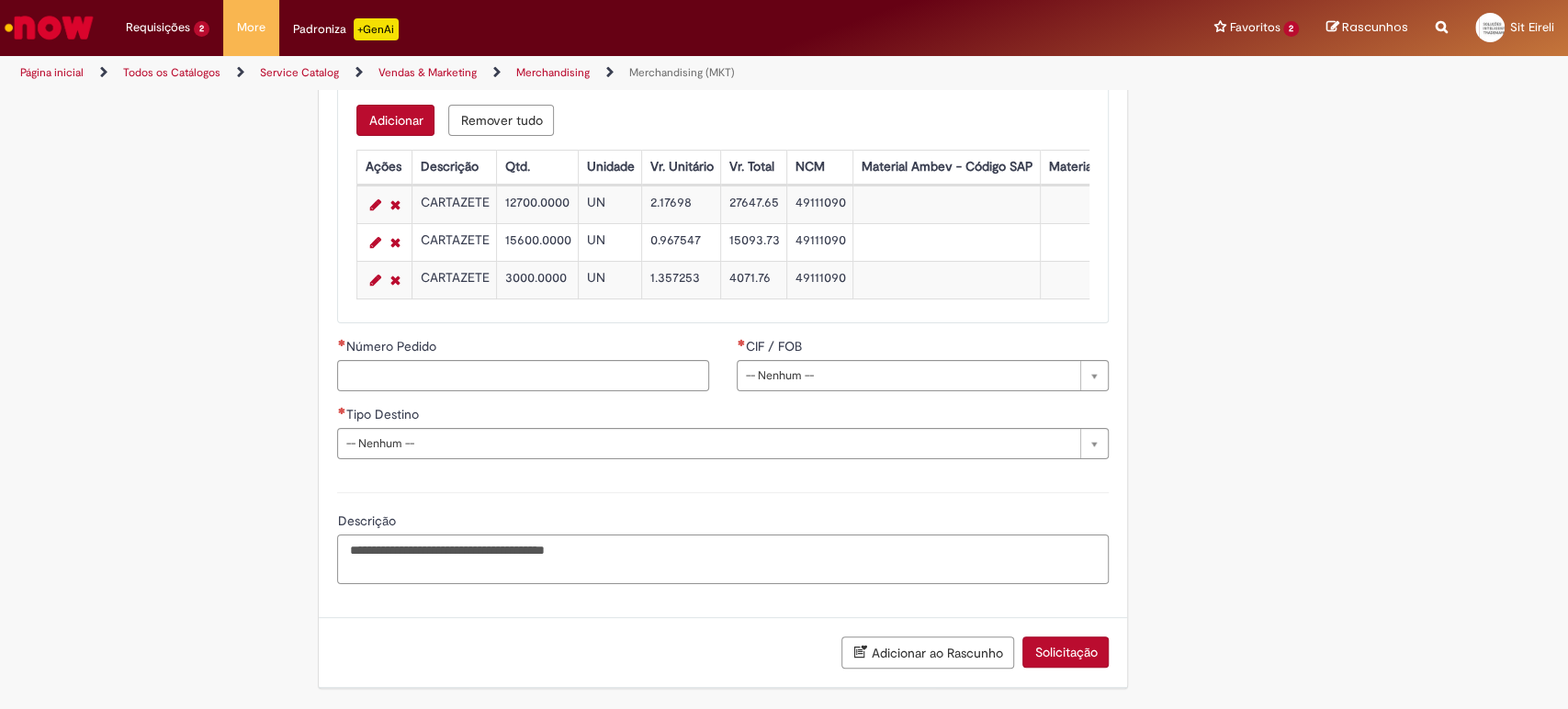 paste on "*****" 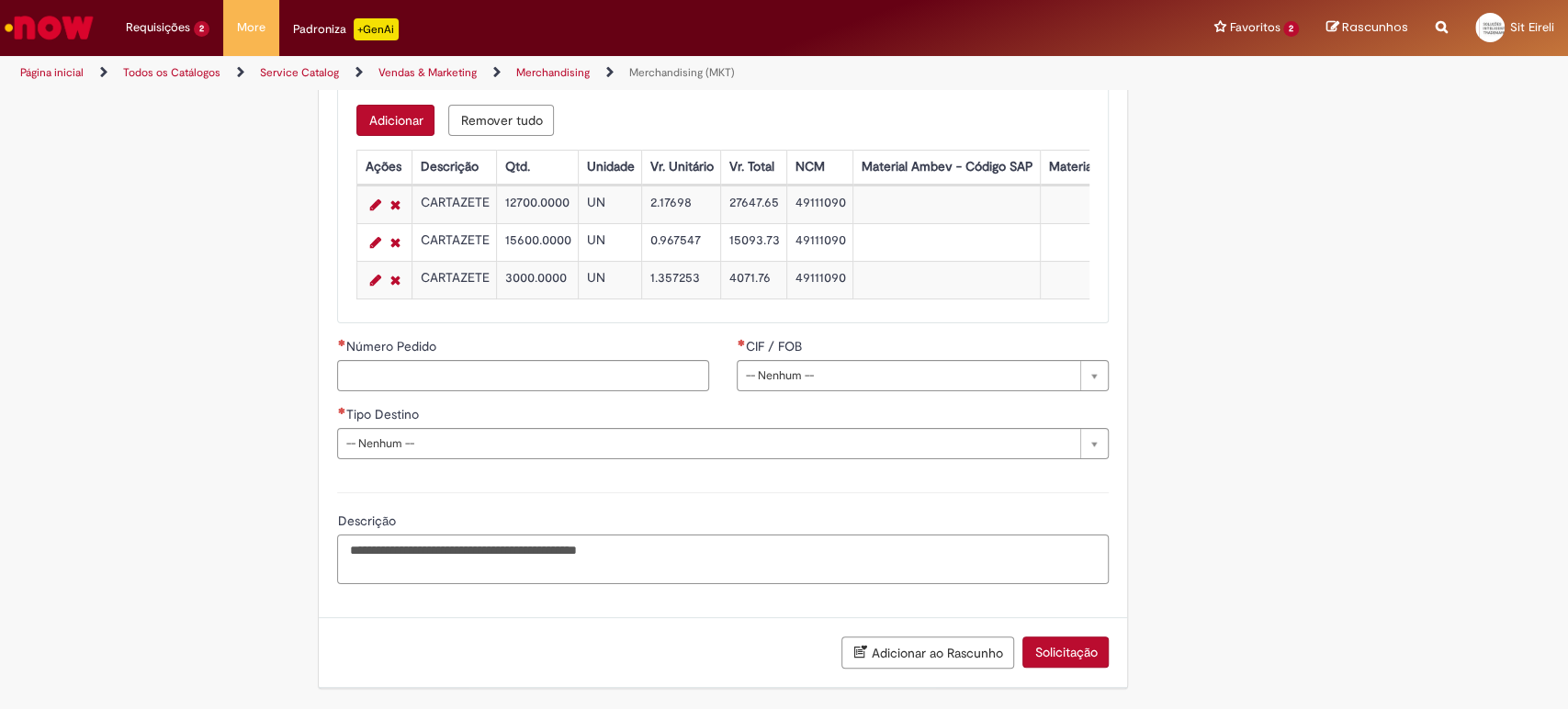 type on "**********" 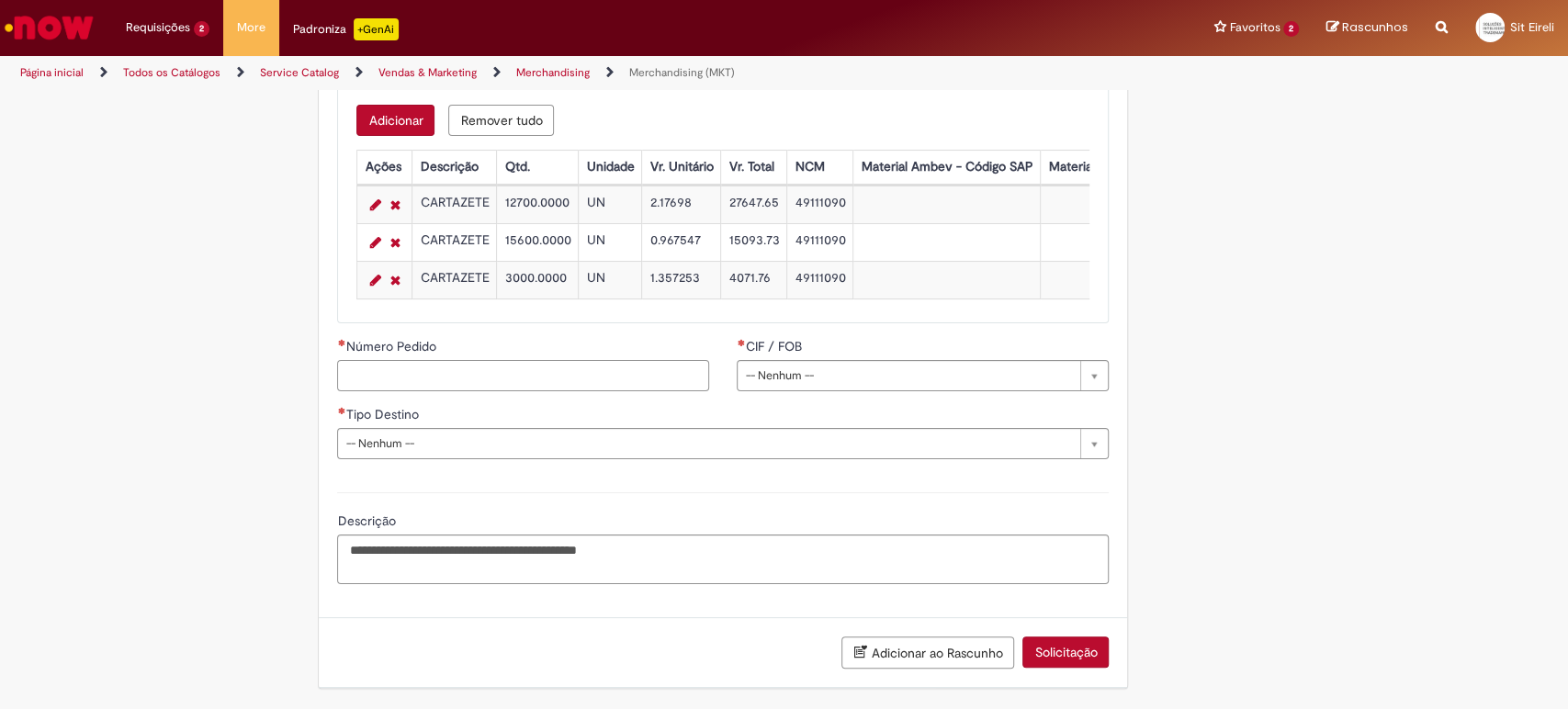 click on "Número Pedido" at bounding box center [523, 376] 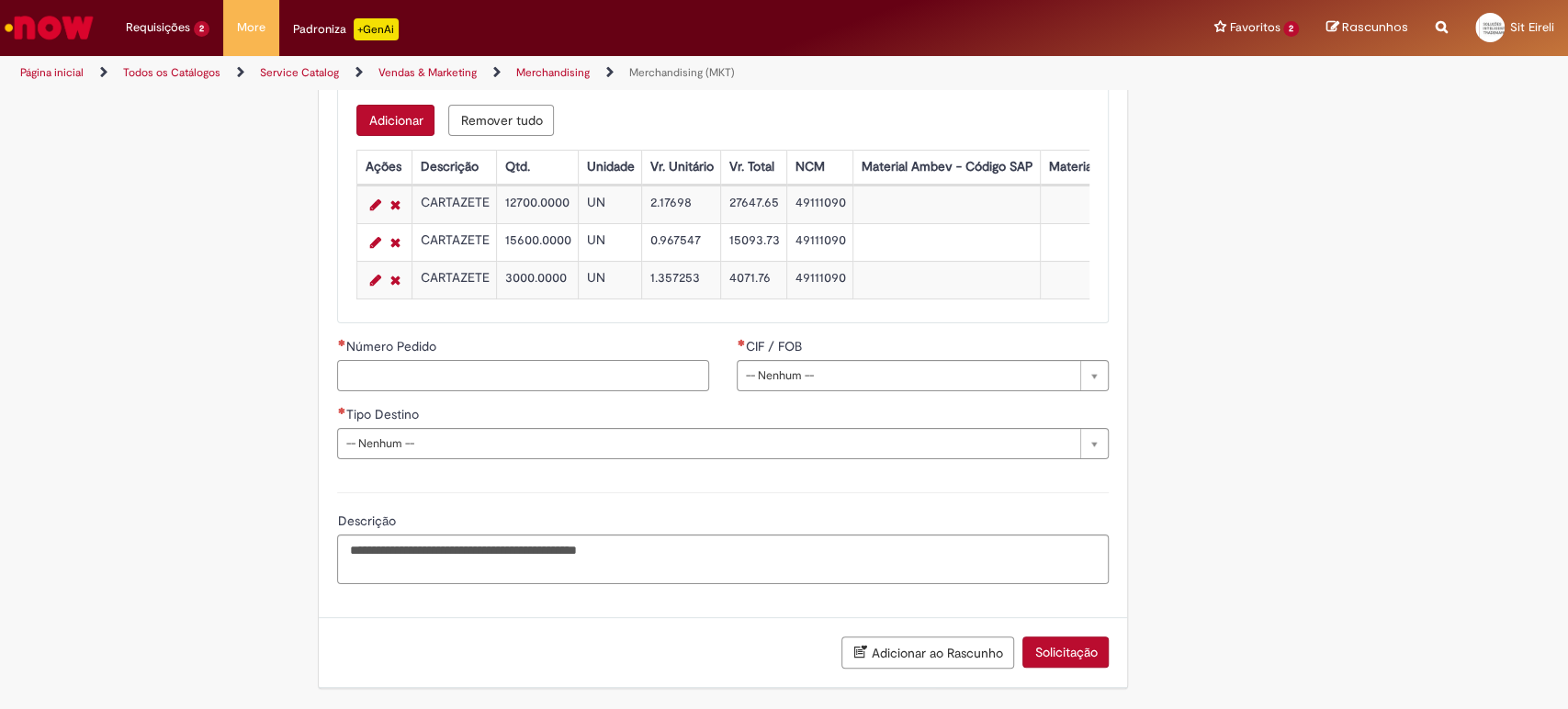 click on "Número Pedido" at bounding box center (523, 376) 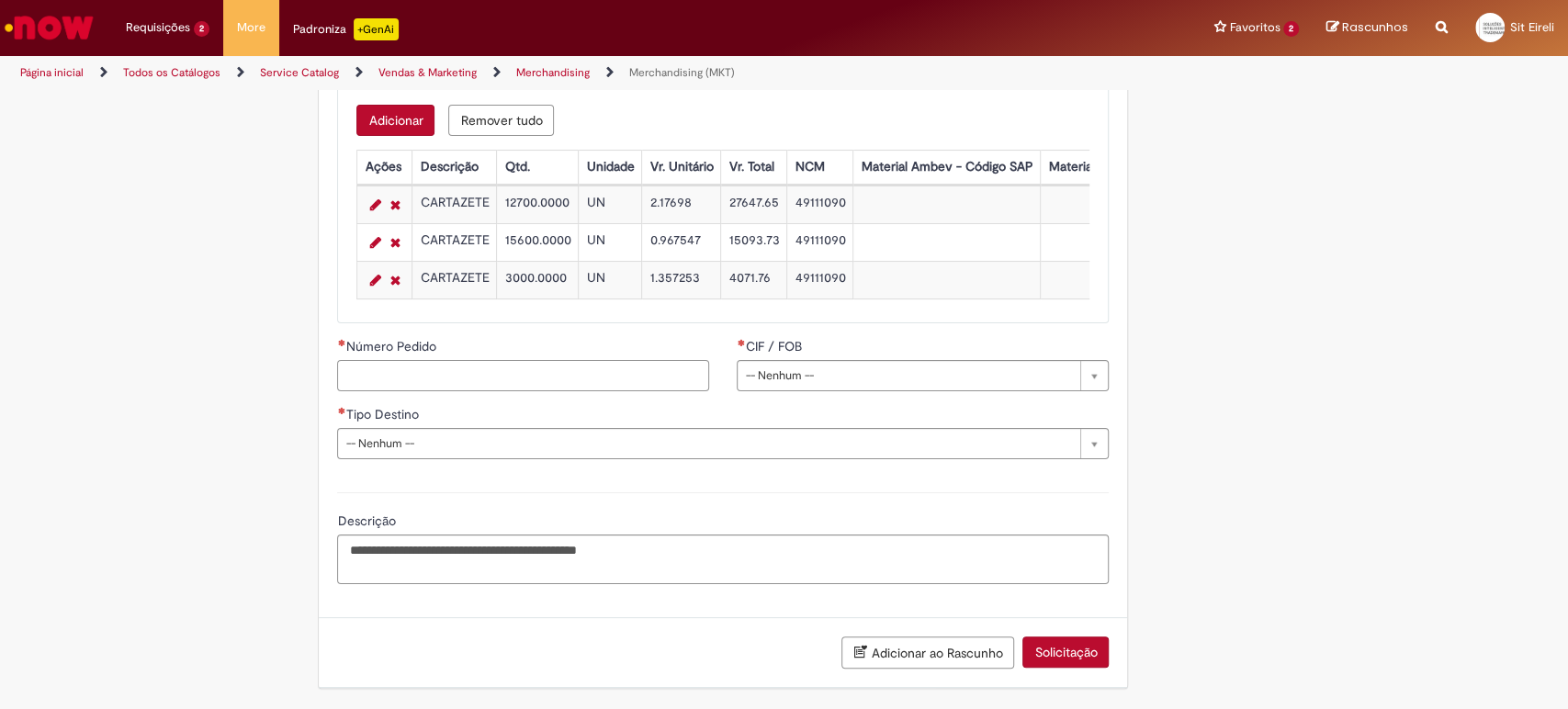 paste on "**********" 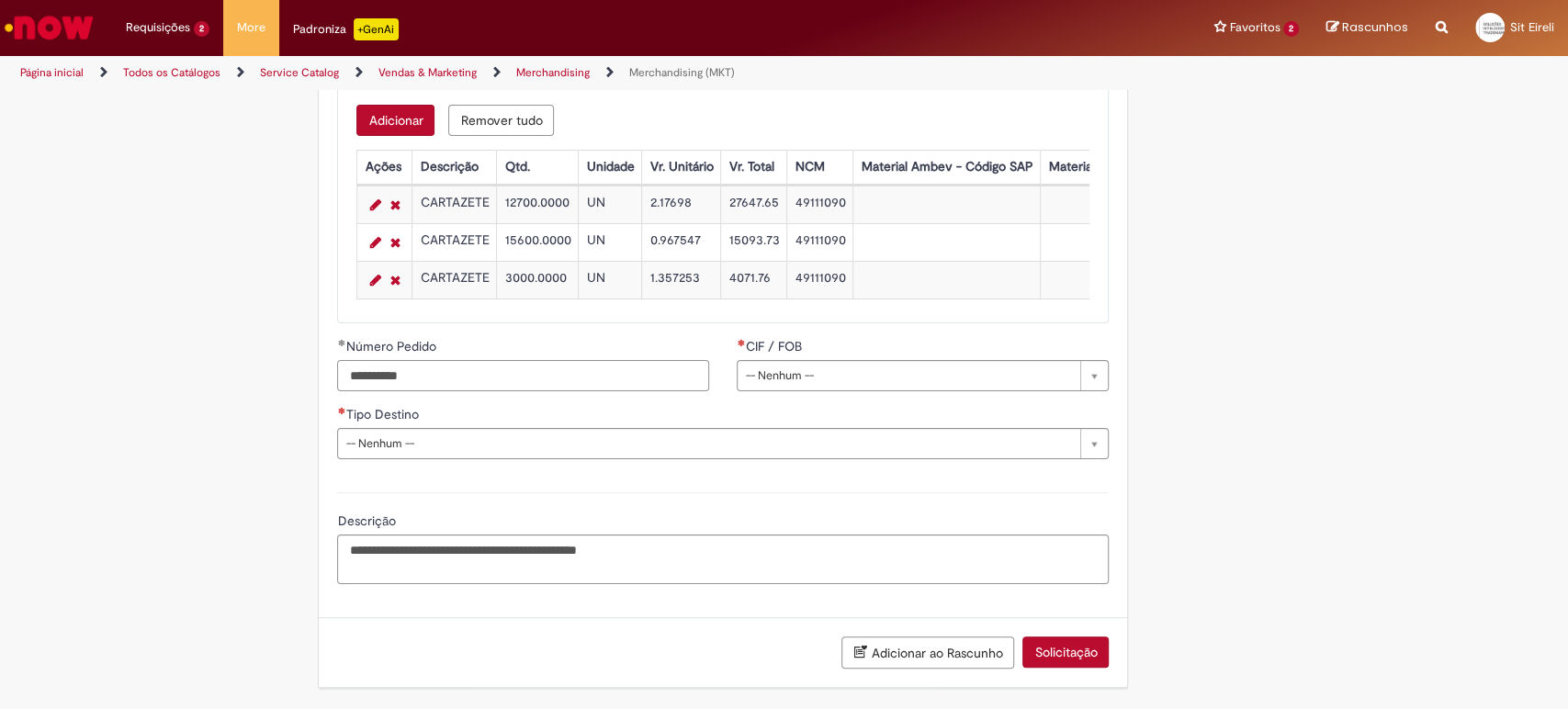 type on "**********" 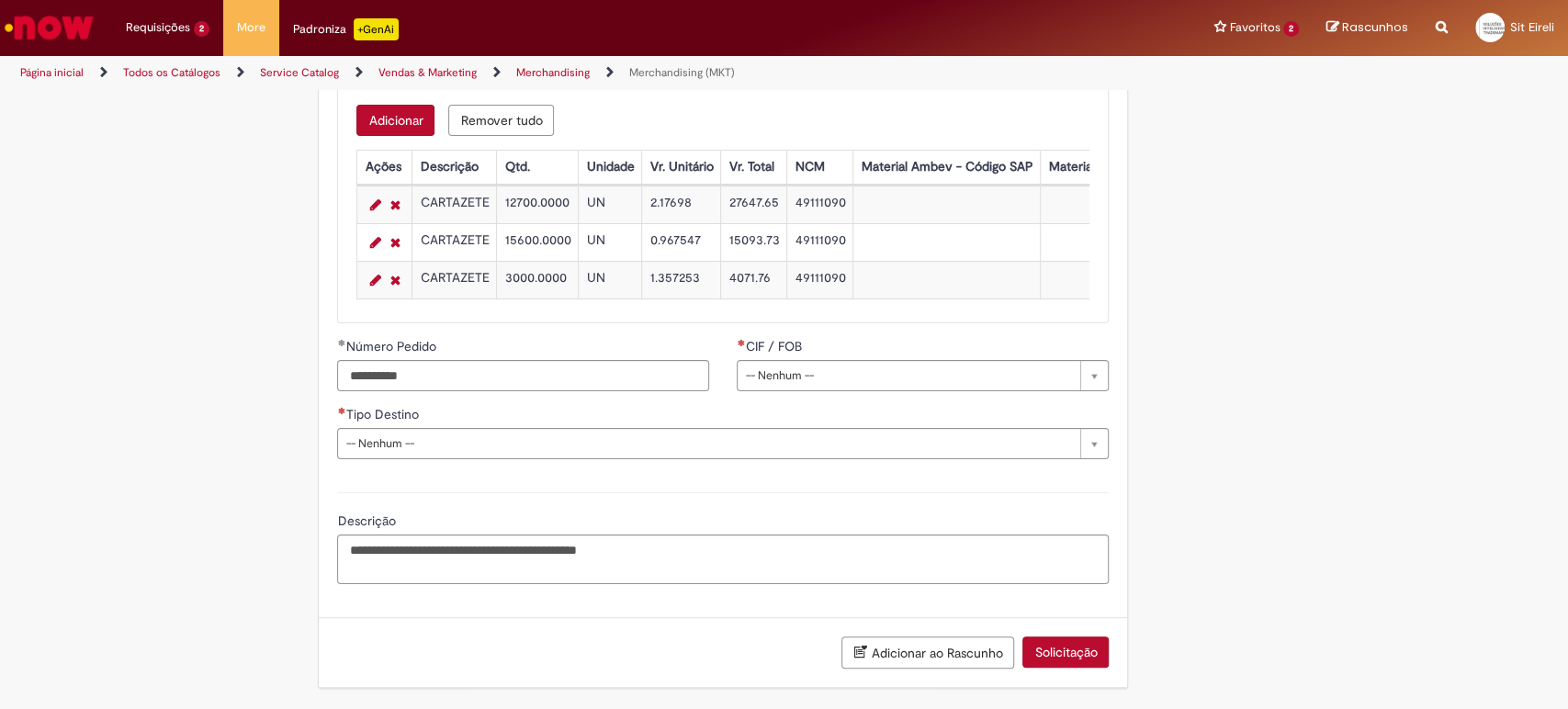 click on "**********" at bounding box center (723, 535) 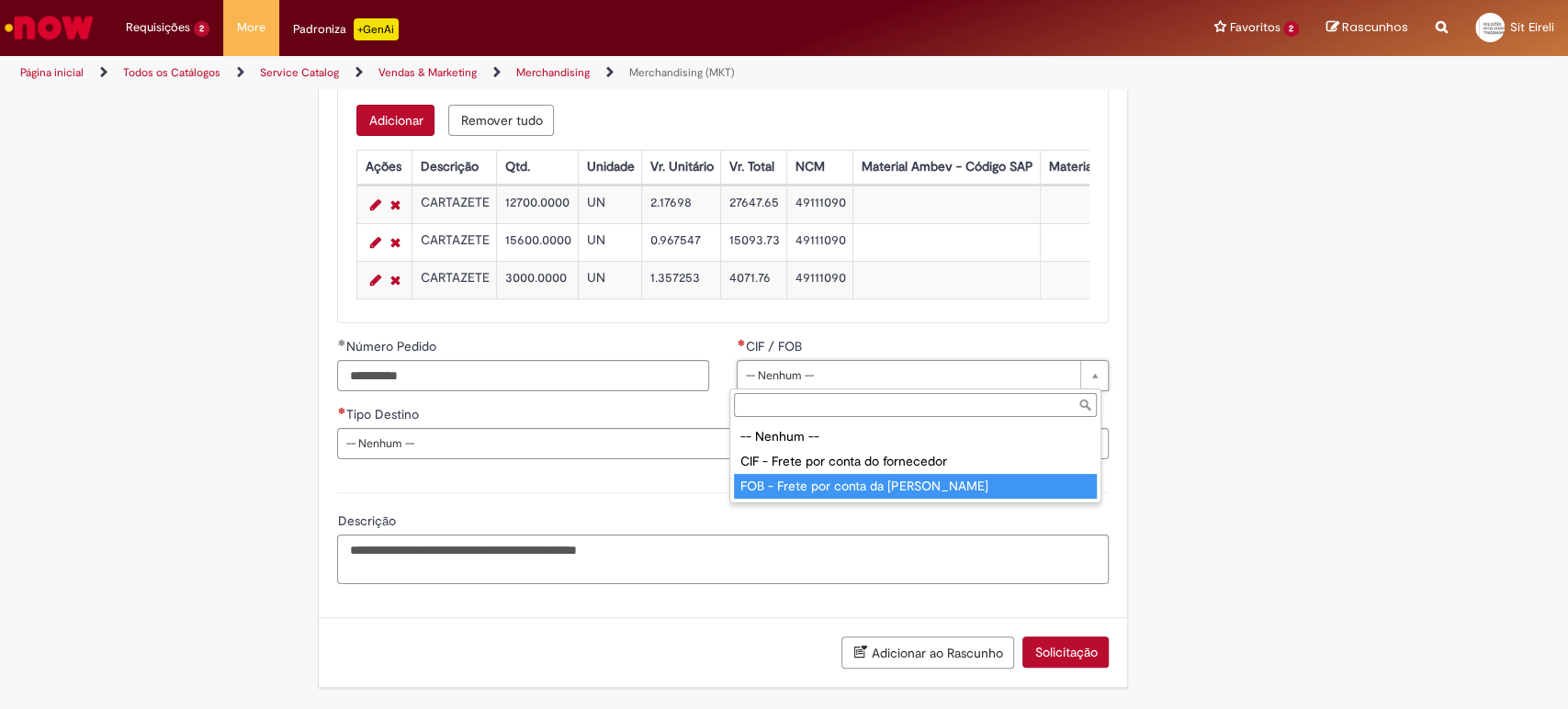 type on "**********" 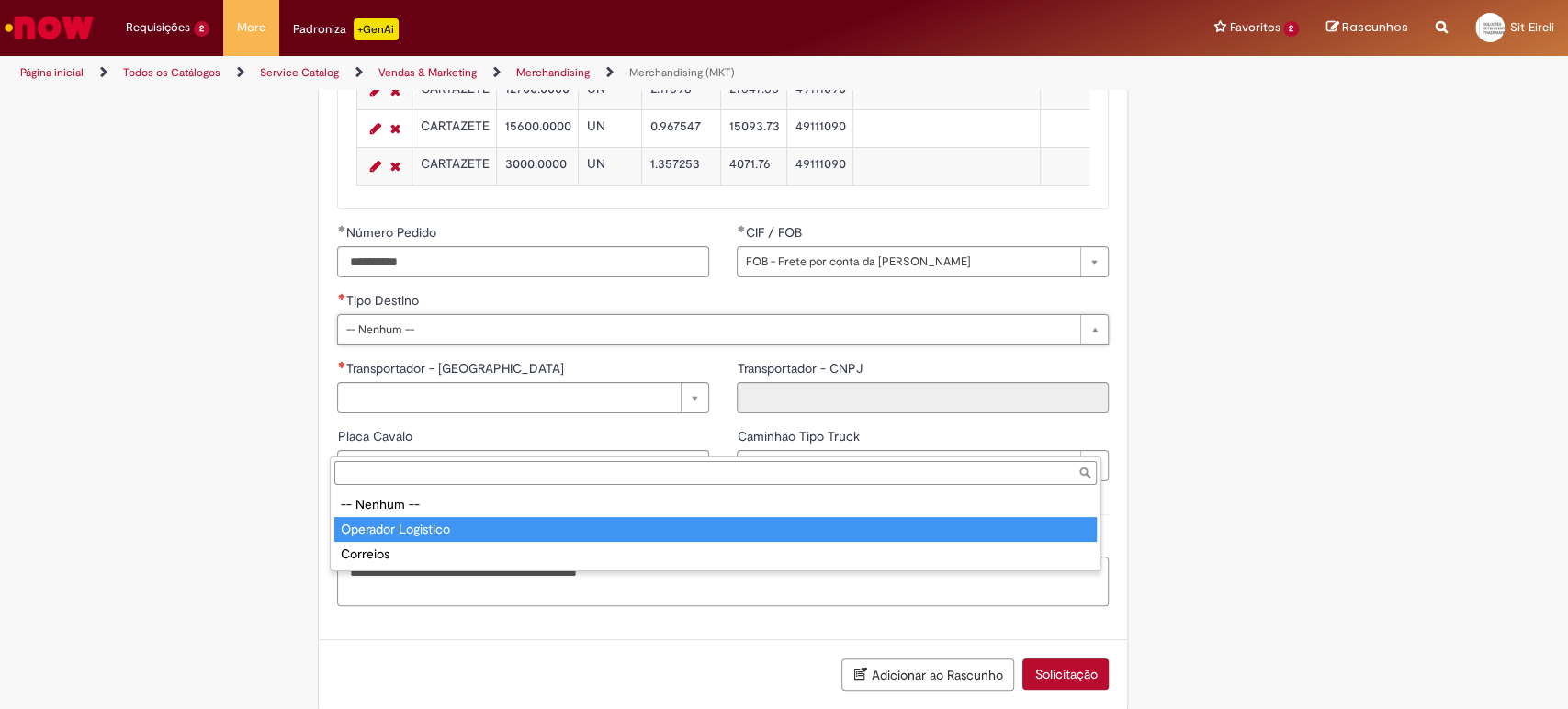 type on "**********" 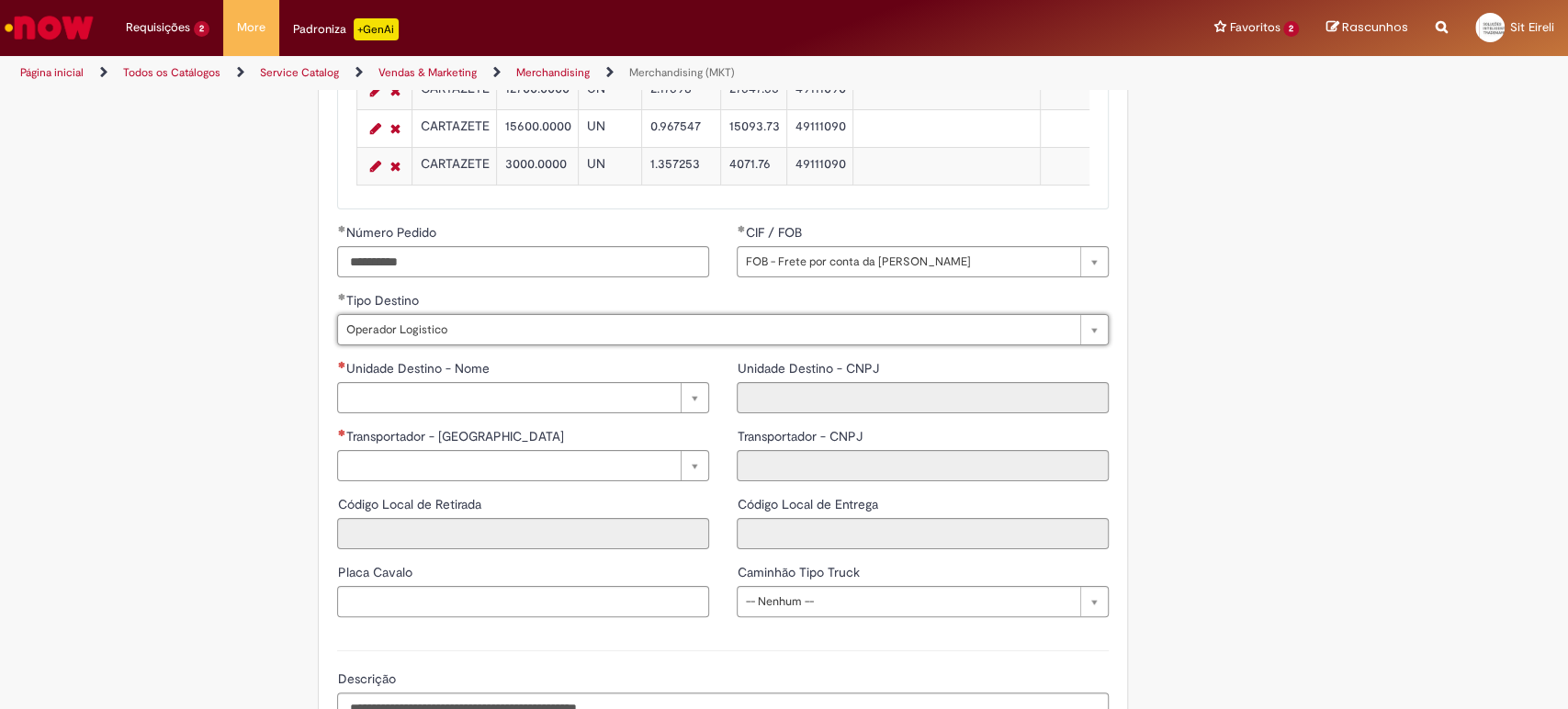 click on "**********" at bounding box center [523, 257] 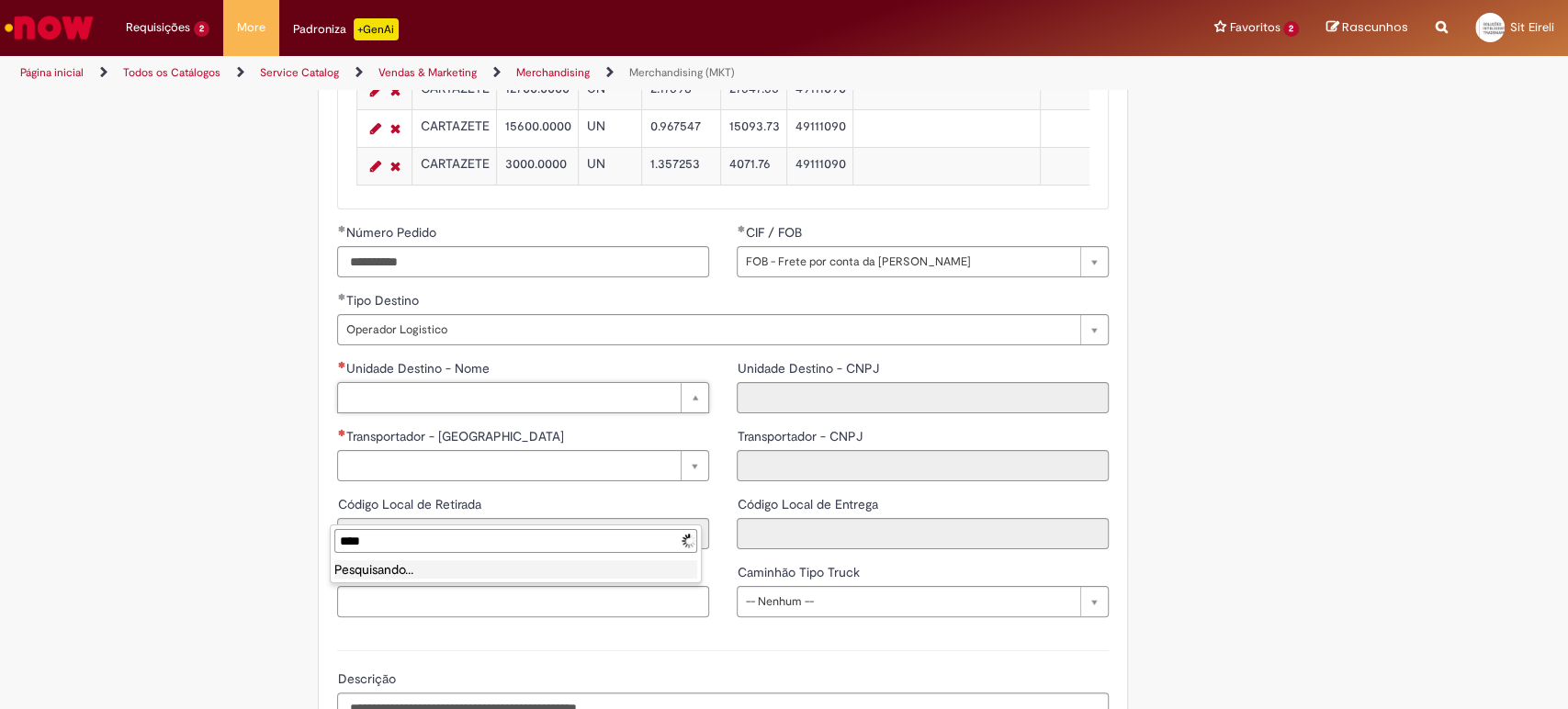 type on "*****" 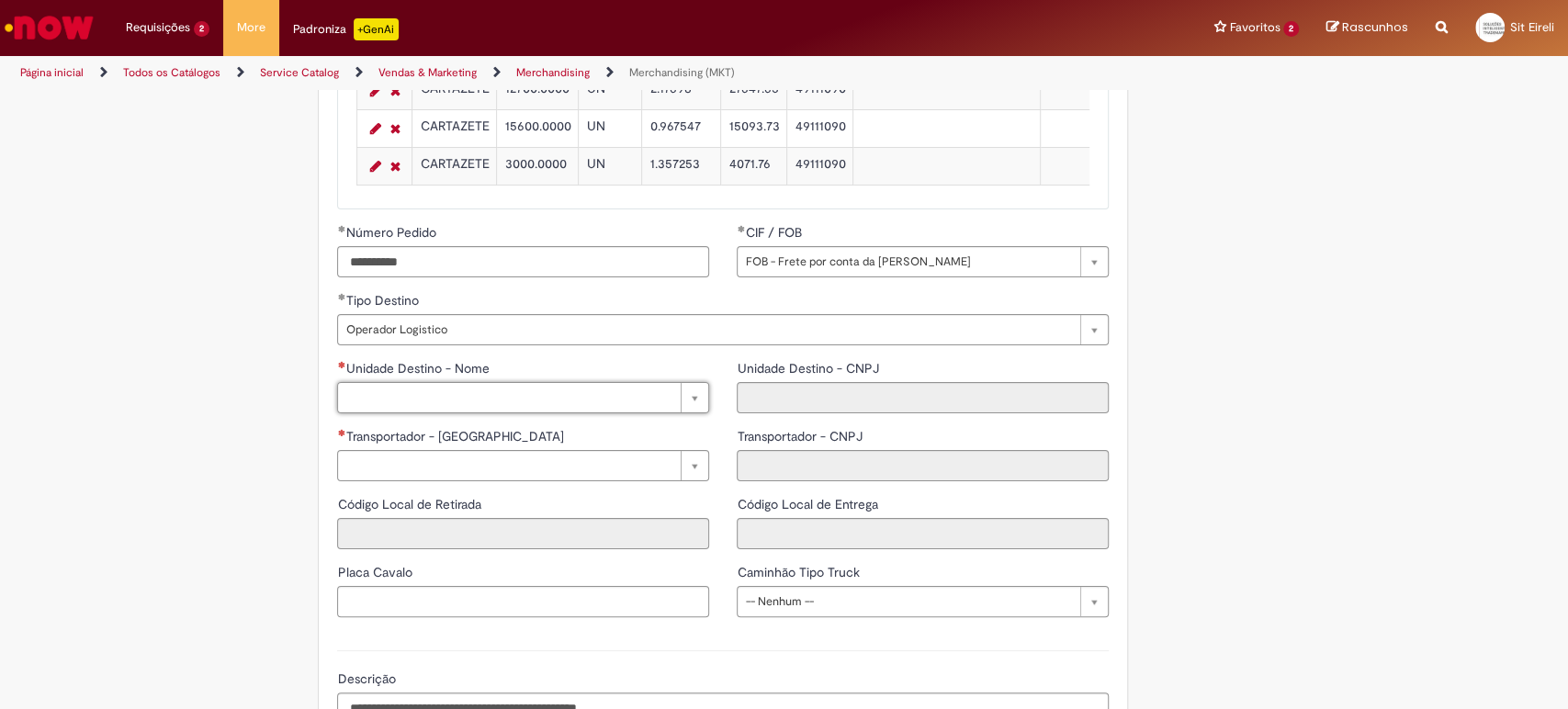 click at bounding box center (375, 91) 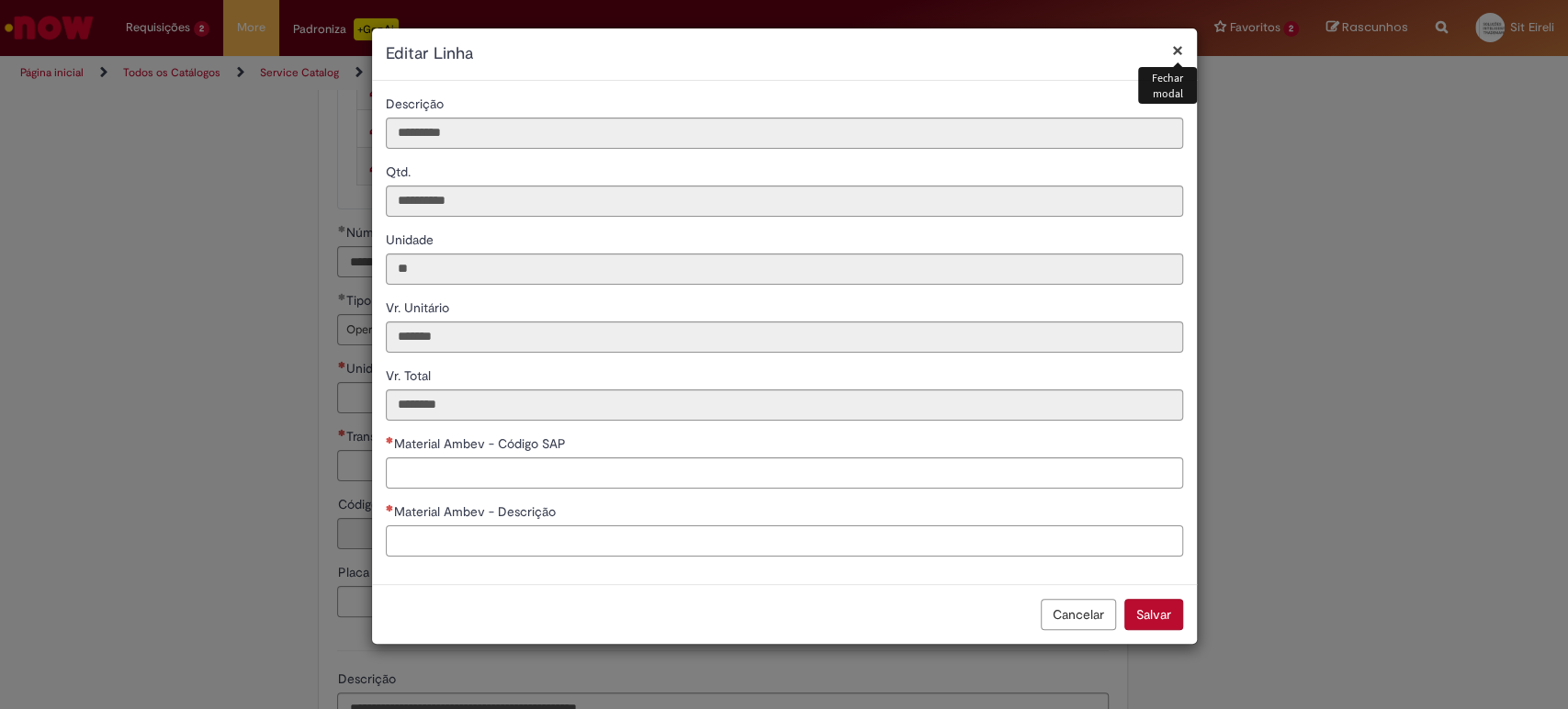 click on "Material Ambev - Descrição" at bounding box center (784, 541) 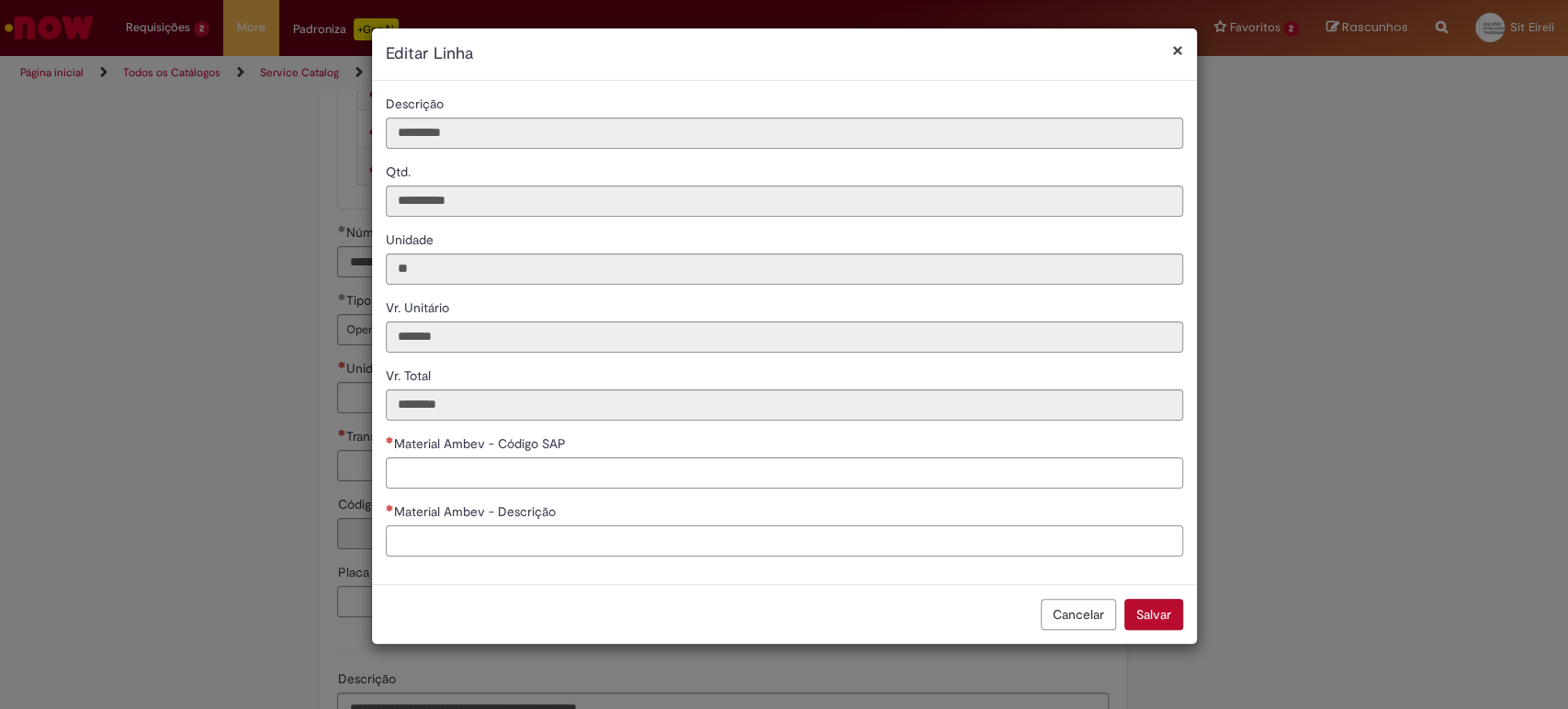paste on "**********" 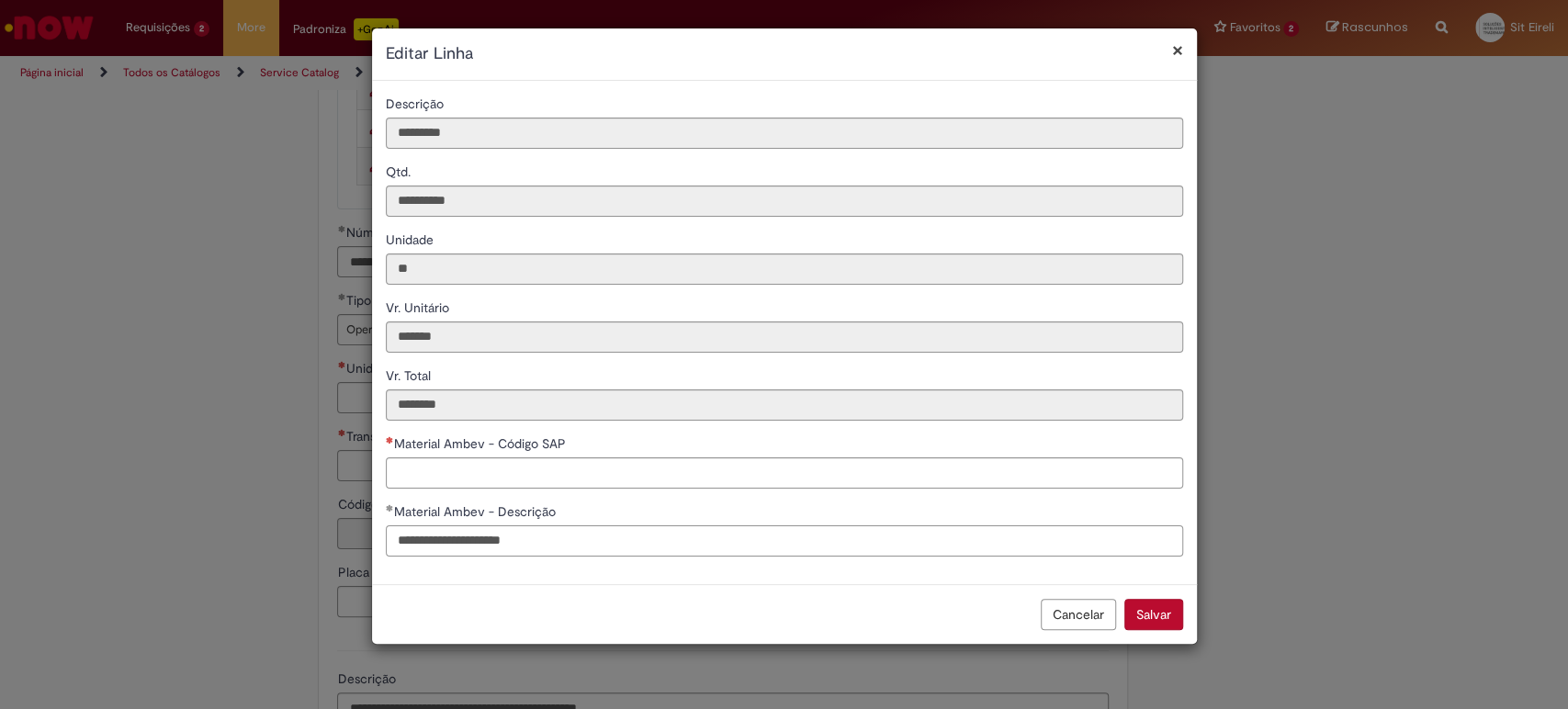 type on "**********" 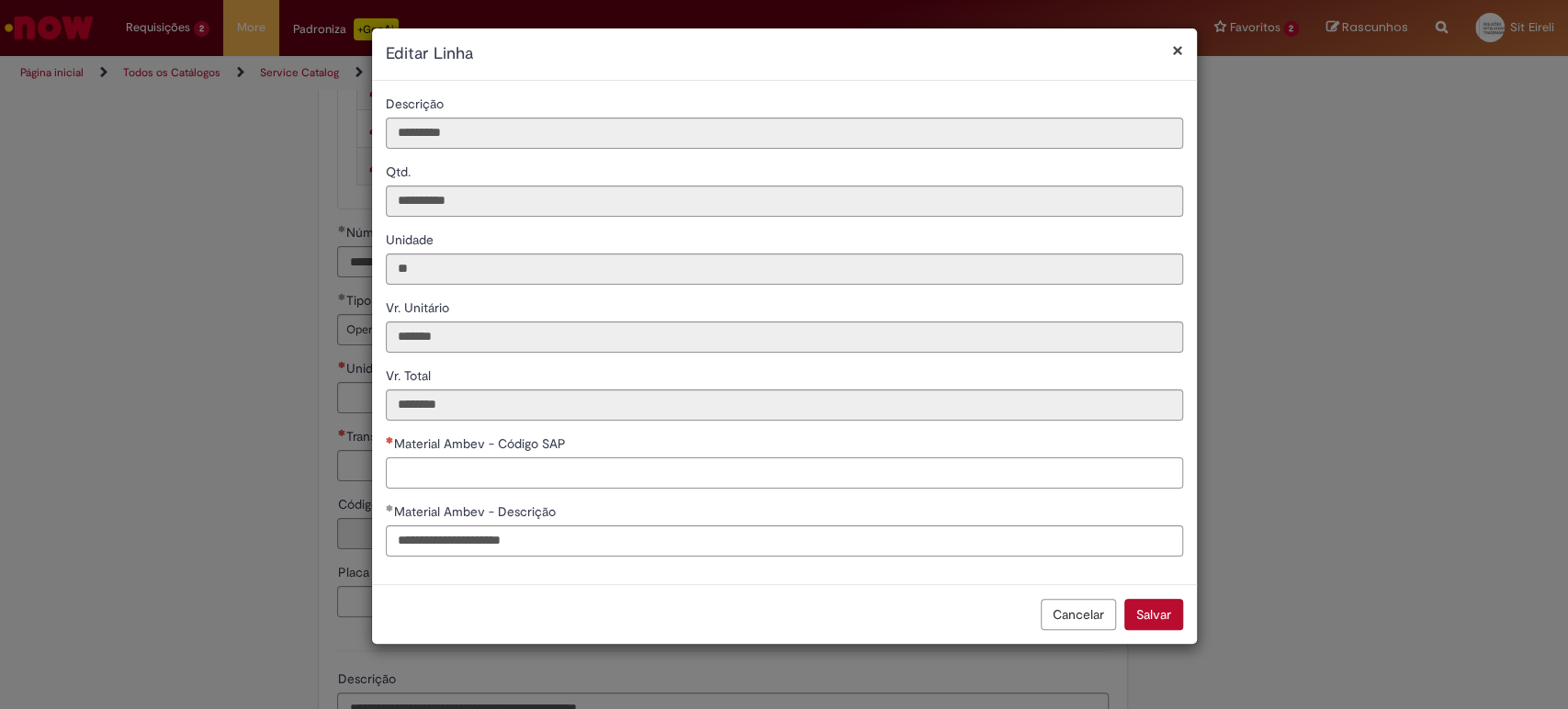 click on "Material Ambev - Código SAP" at bounding box center (784, 473) 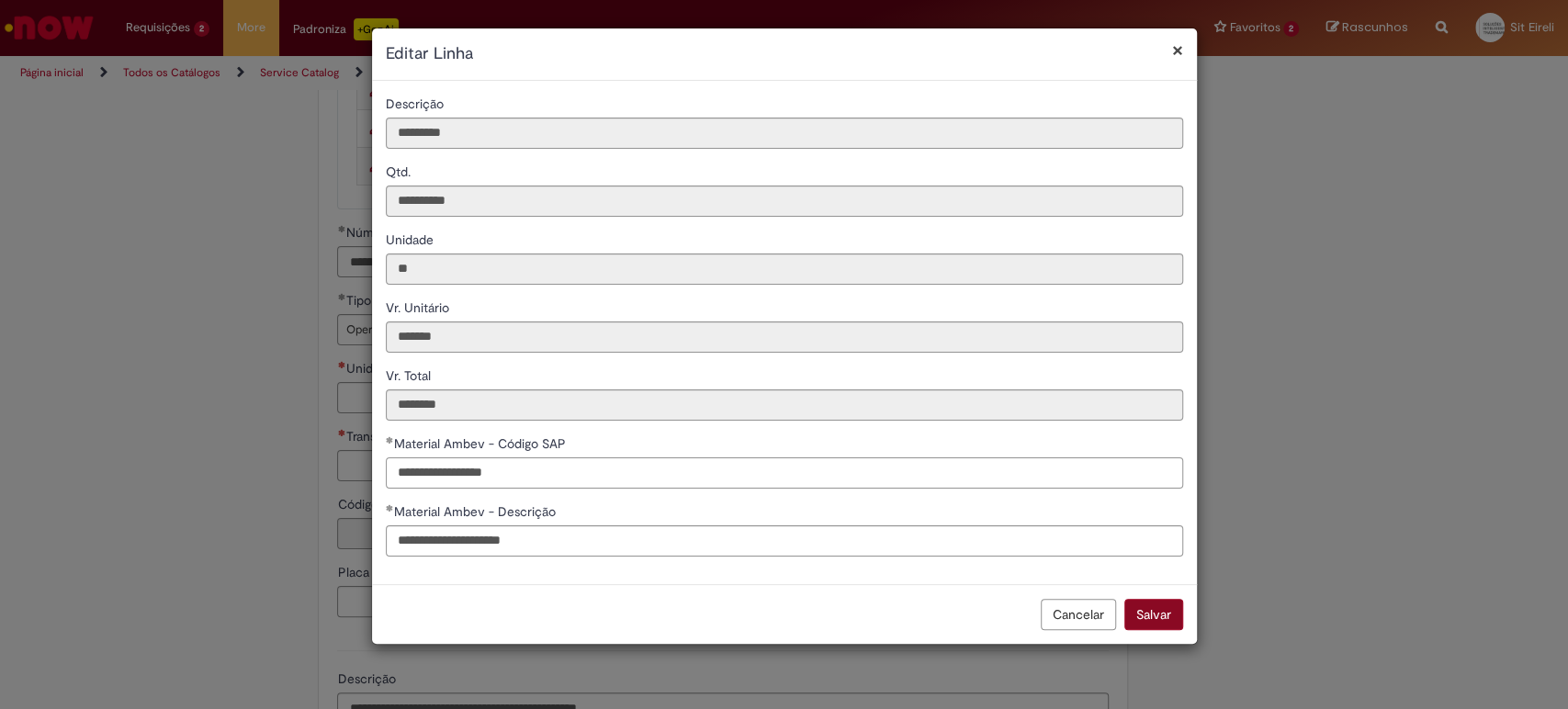 type on "**********" 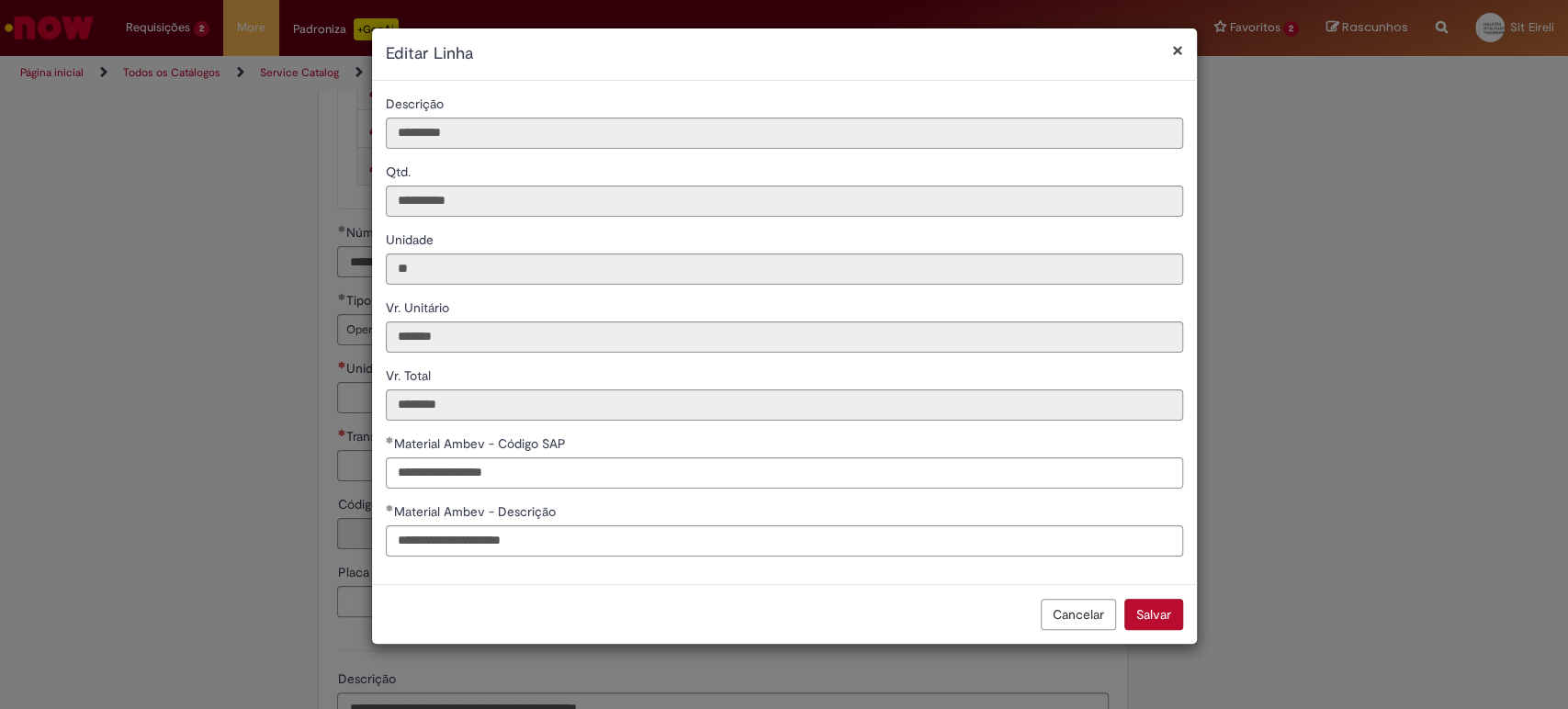 click on "Salvar" at bounding box center [1154, 614] 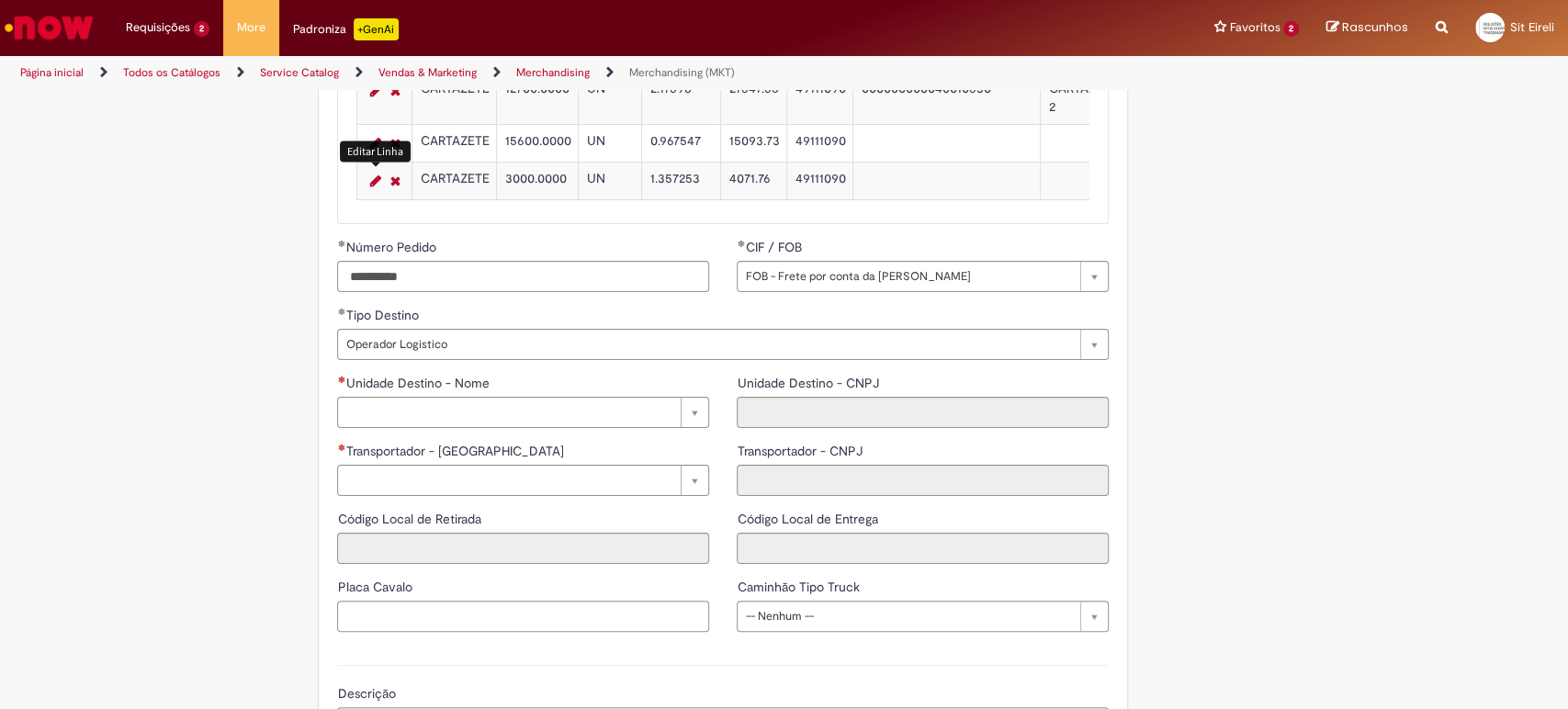 click on "Este item já está em sua lista atual. Se você tentar adicioná-lo novamente, o item atual será substituido  =)
Adicionar a Favoritos
Merchandising (MKT)
Oferta utilizada por fornecedores de materiais da linha Merchandising Ambev, tais como: copos, taças, porta copos, cervegelas, guarda sol, luminosos, faixas, entre outros.
Nesta oferta você poderá solicitar a triangulação de materiais de Merchandising dos produtos Ambev (copos, taças, porta copos, baldes, cervegelas, guarda sol, luminosos, faixas, mesas e cadeiras, cartazetes, entre outros) através da emissão da NF de Remessa de Materiais Próprios para Merchandising.
Fluxo da Operação:
Verificar antes da abertura do chamado:
AC  -  Se o   projeto  está alinhado com a gerência Invoice;
AC  - Se o  código   SAP
AC  - Se o  pedido  atrelado ao chamado possui: saldo, preenchimento do tipo de frete (" at bounding box center [694, -604] 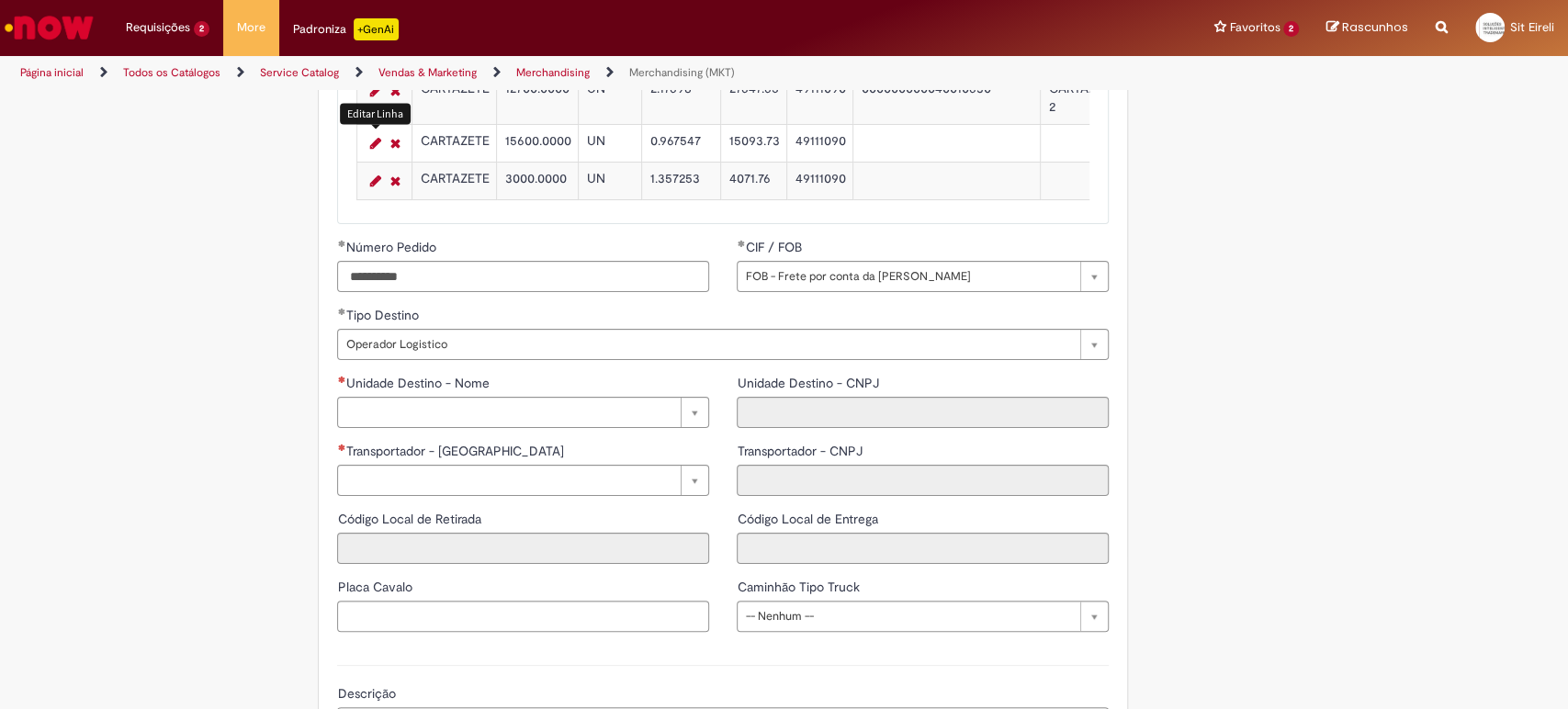 click at bounding box center (375, 143) 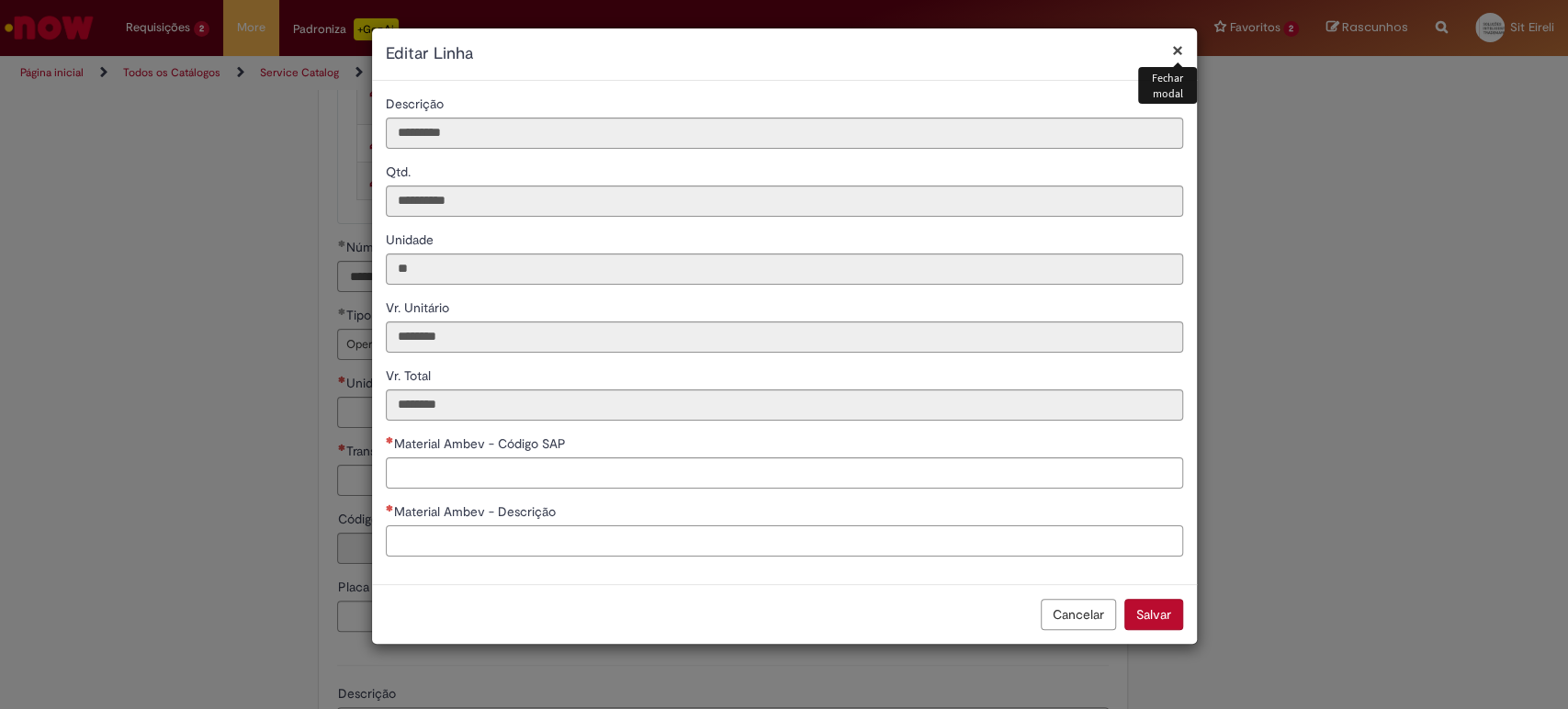 click on "Material Ambev - Descrição" at bounding box center [784, 541] 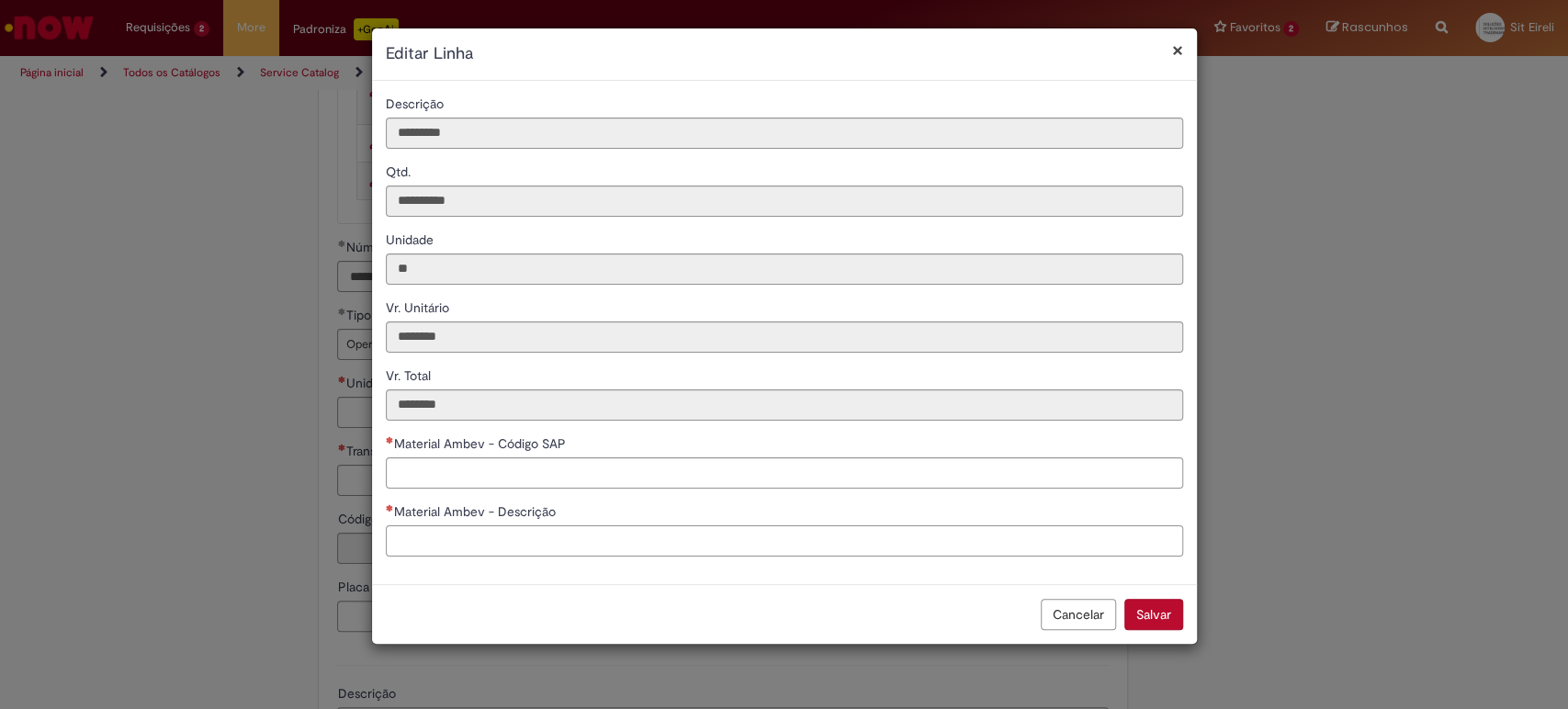 paste on "**********" 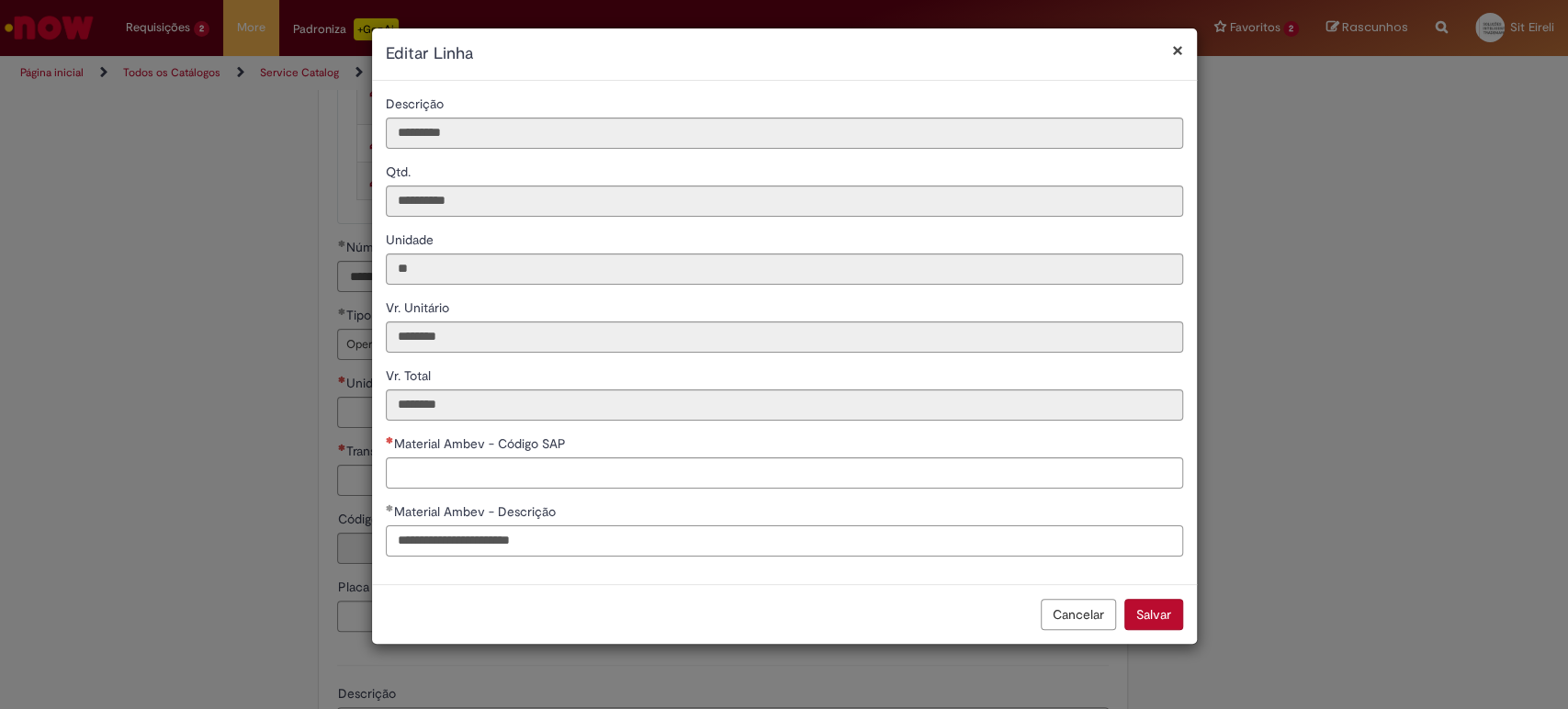 type on "**********" 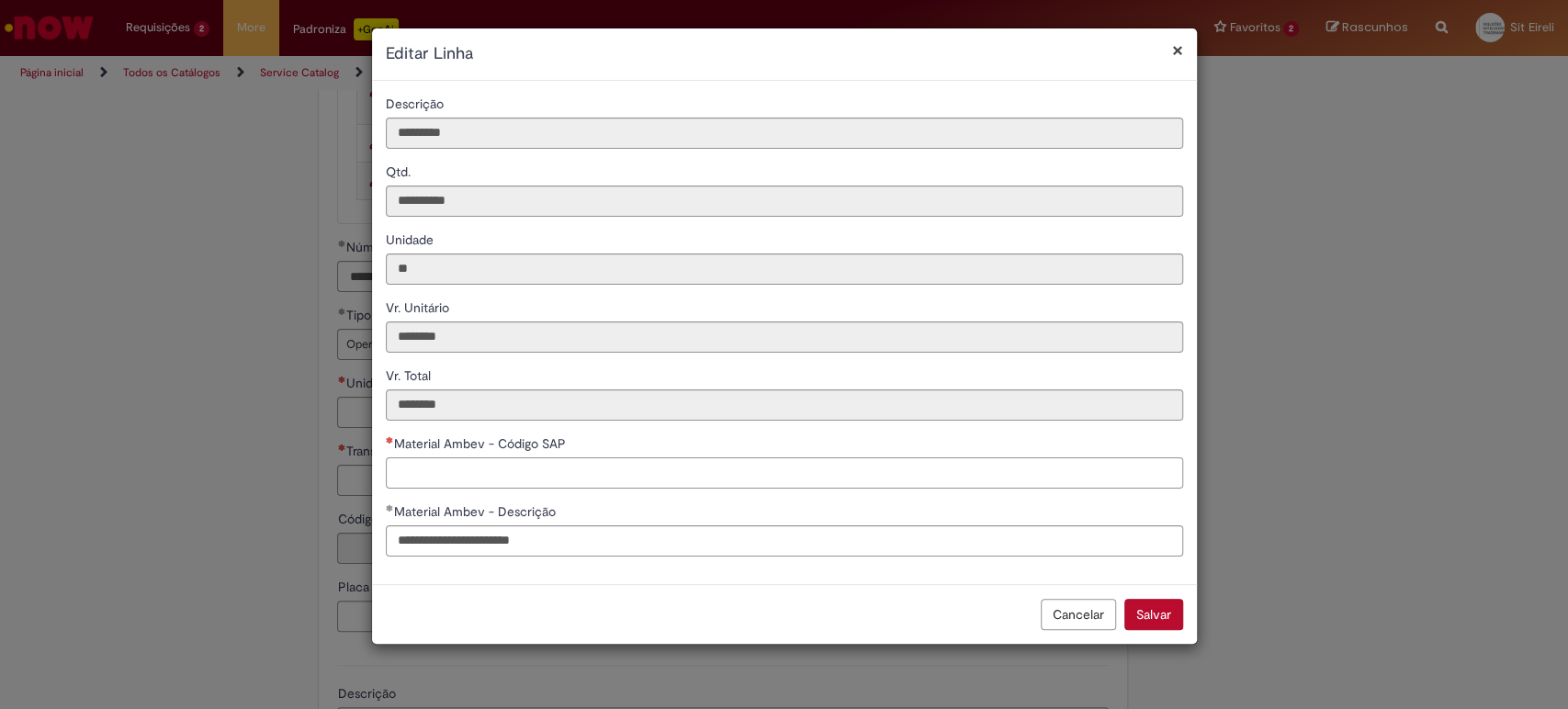 click on "Material Ambev - Código SAP" at bounding box center (784, 473) 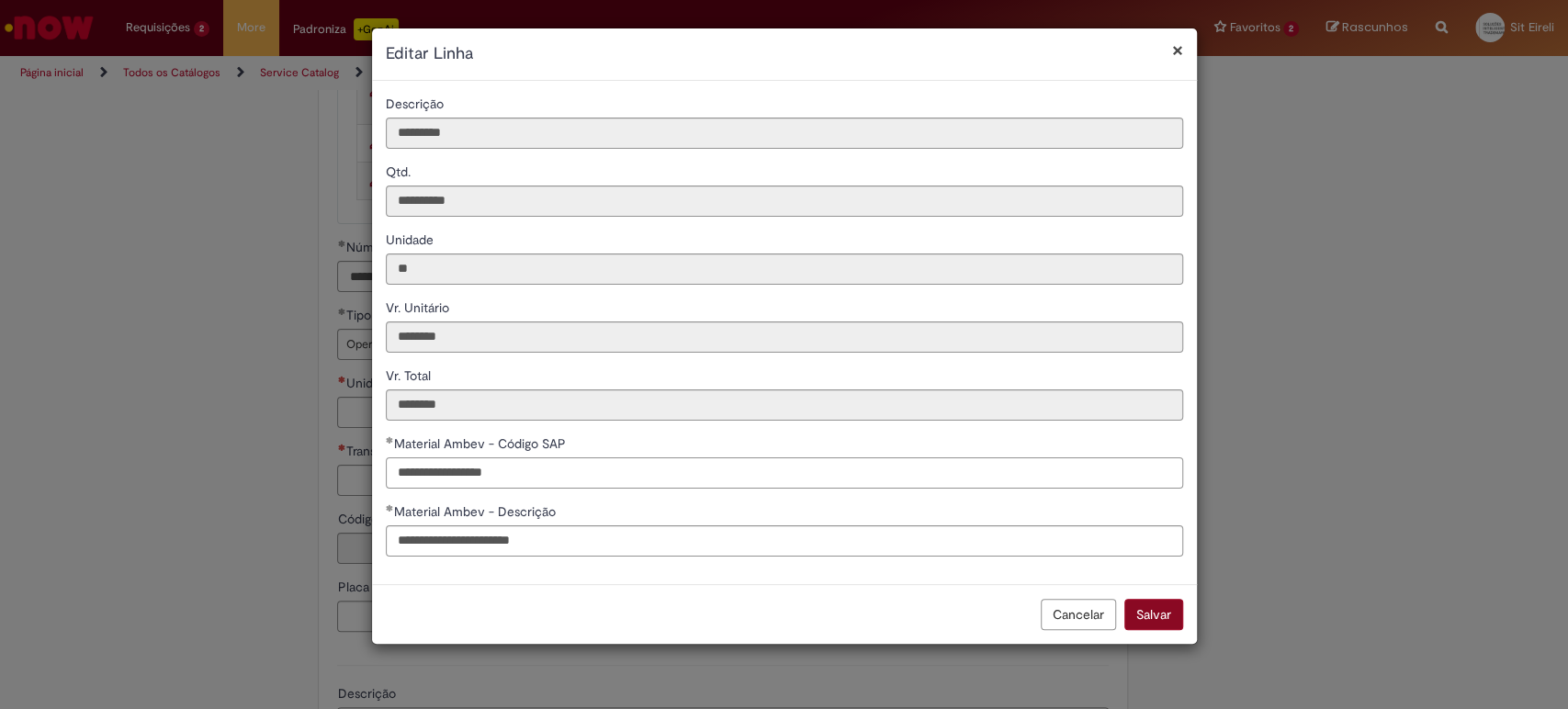 type on "**********" 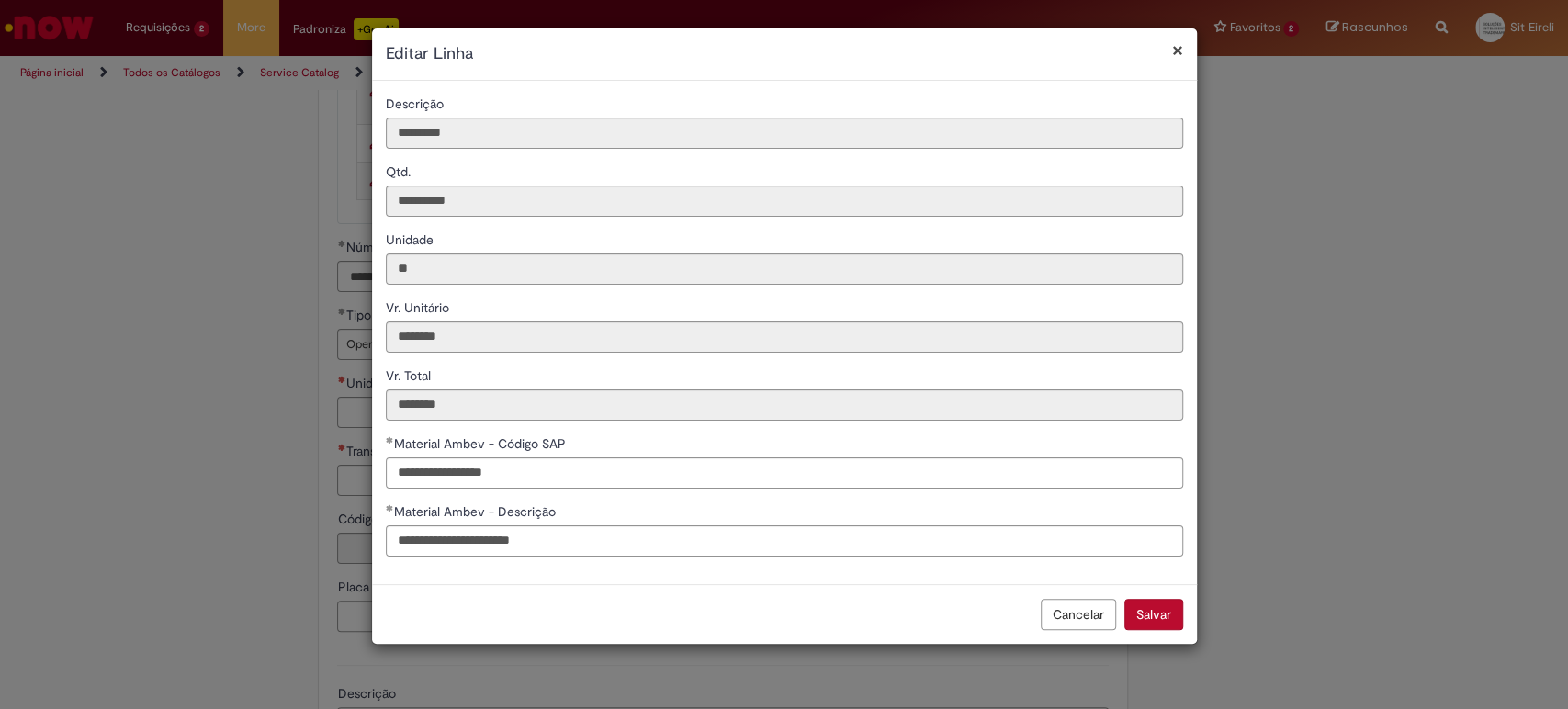 click on "Salvar" at bounding box center (1154, 614) 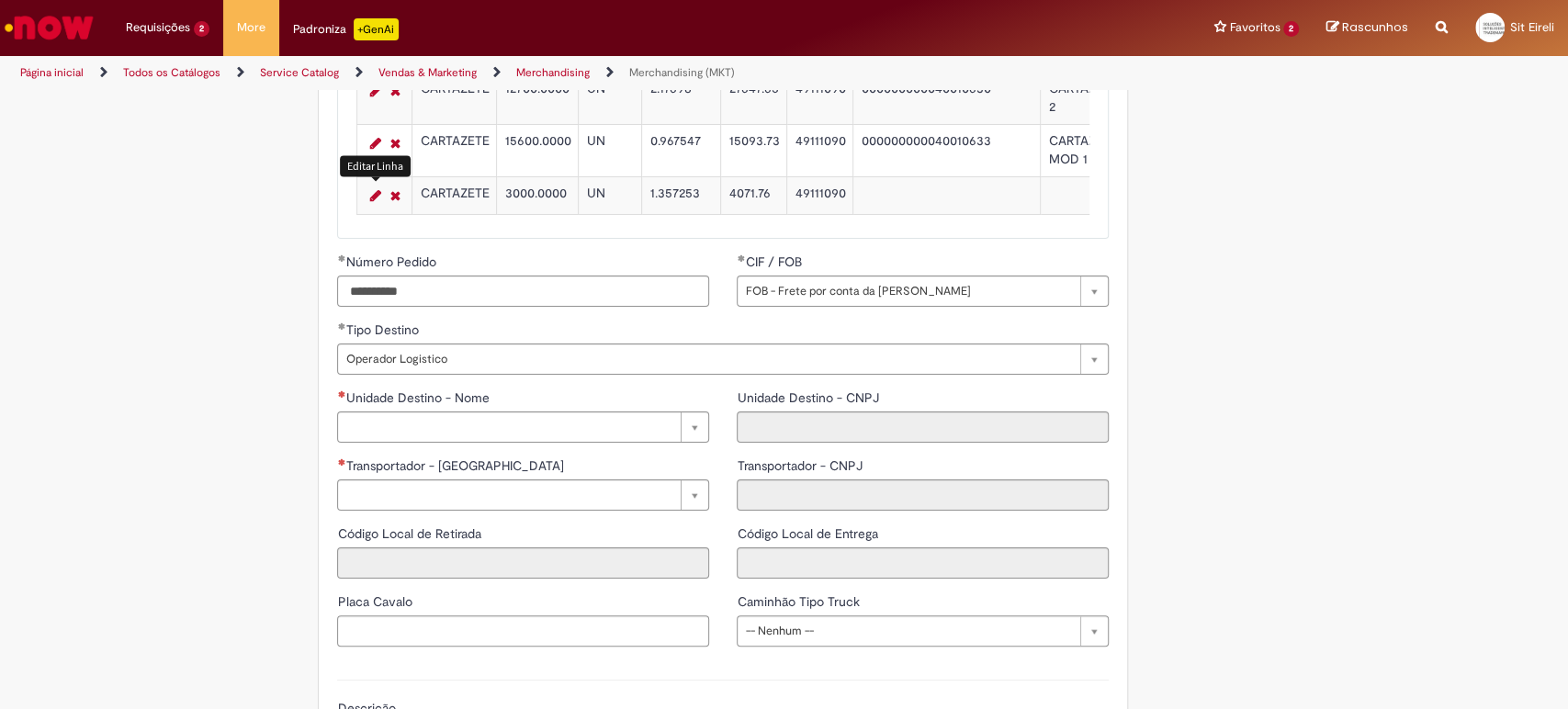 click at bounding box center [375, 196] 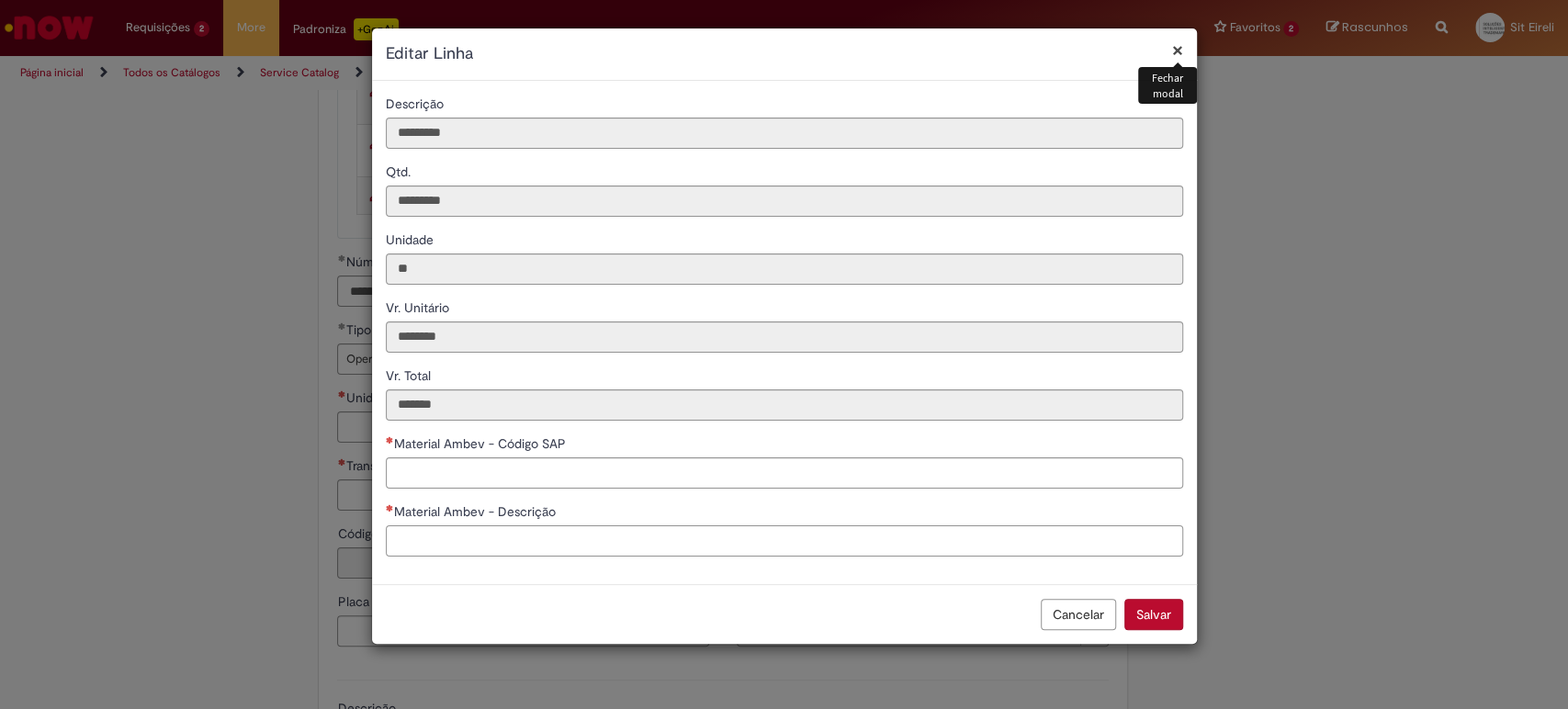 click on "Material Ambev - Descrição" at bounding box center [784, 541] 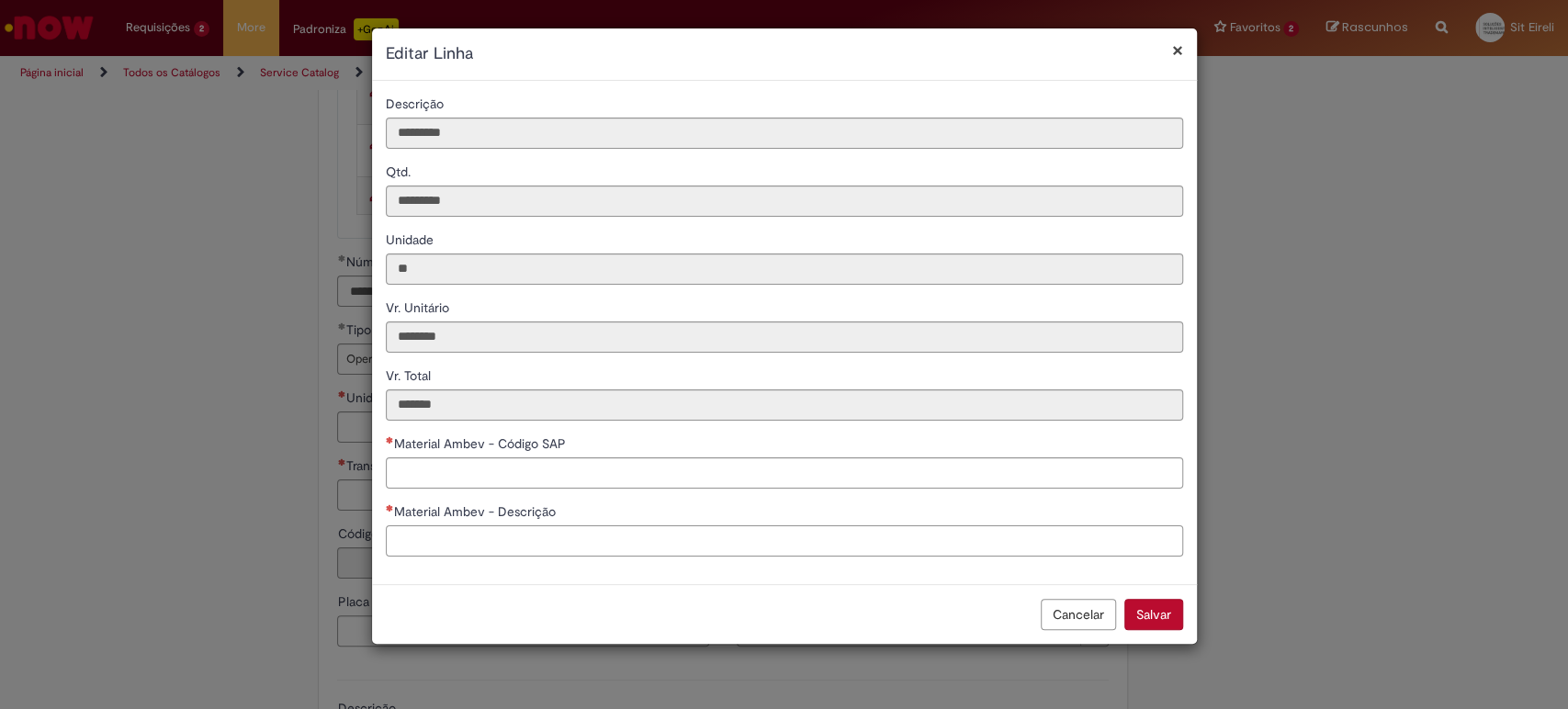 paste on "**********" 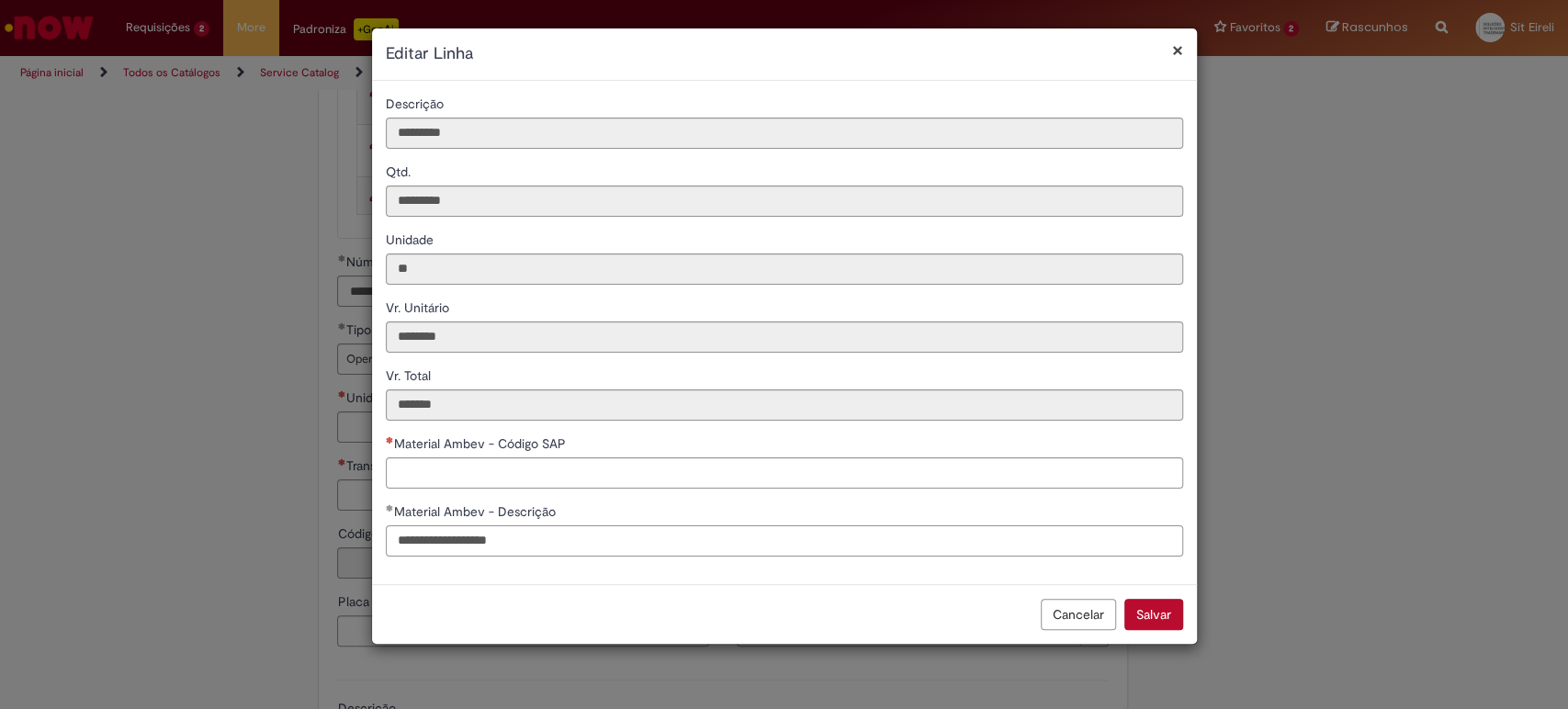 type on "**********" 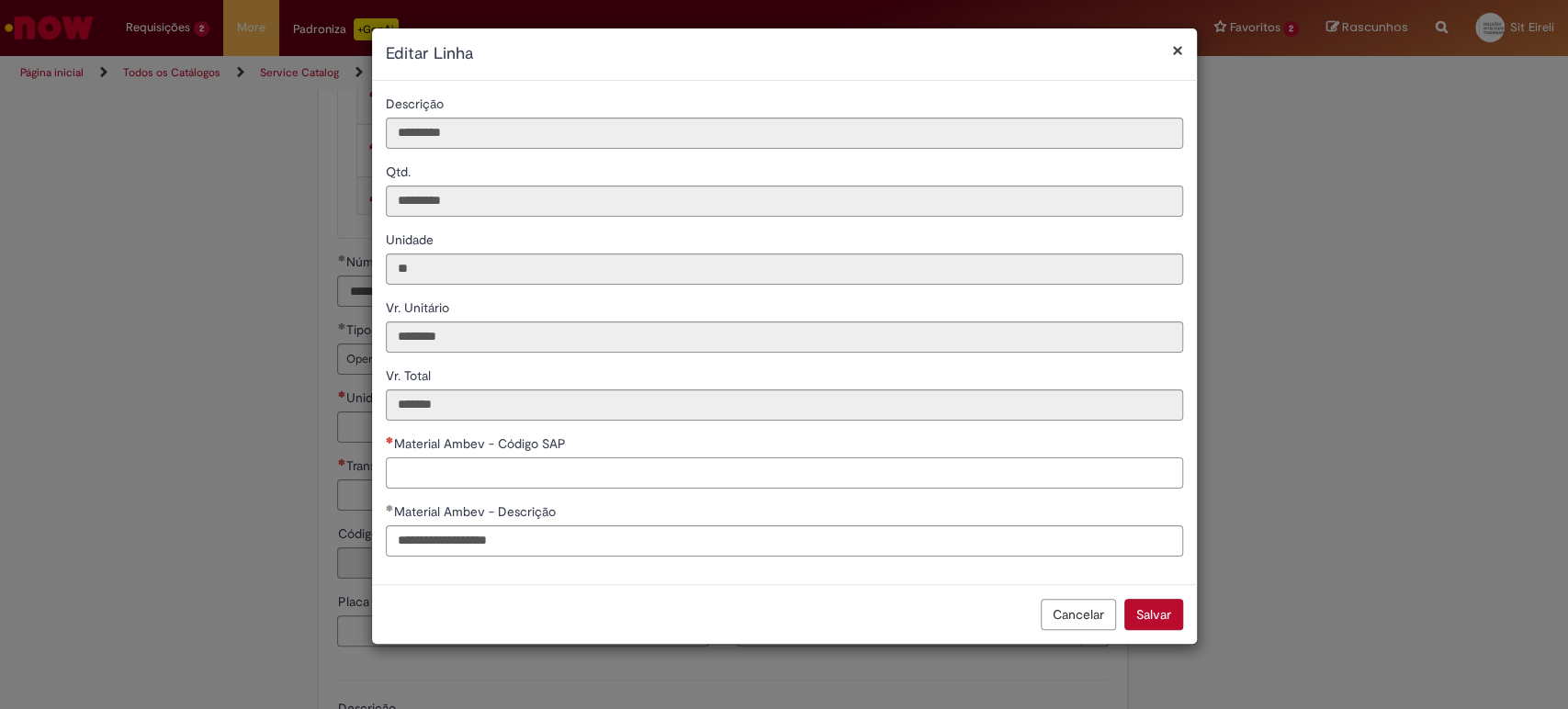 click on "Material Ambev - Código SAP" at bounding box center (784, 473) 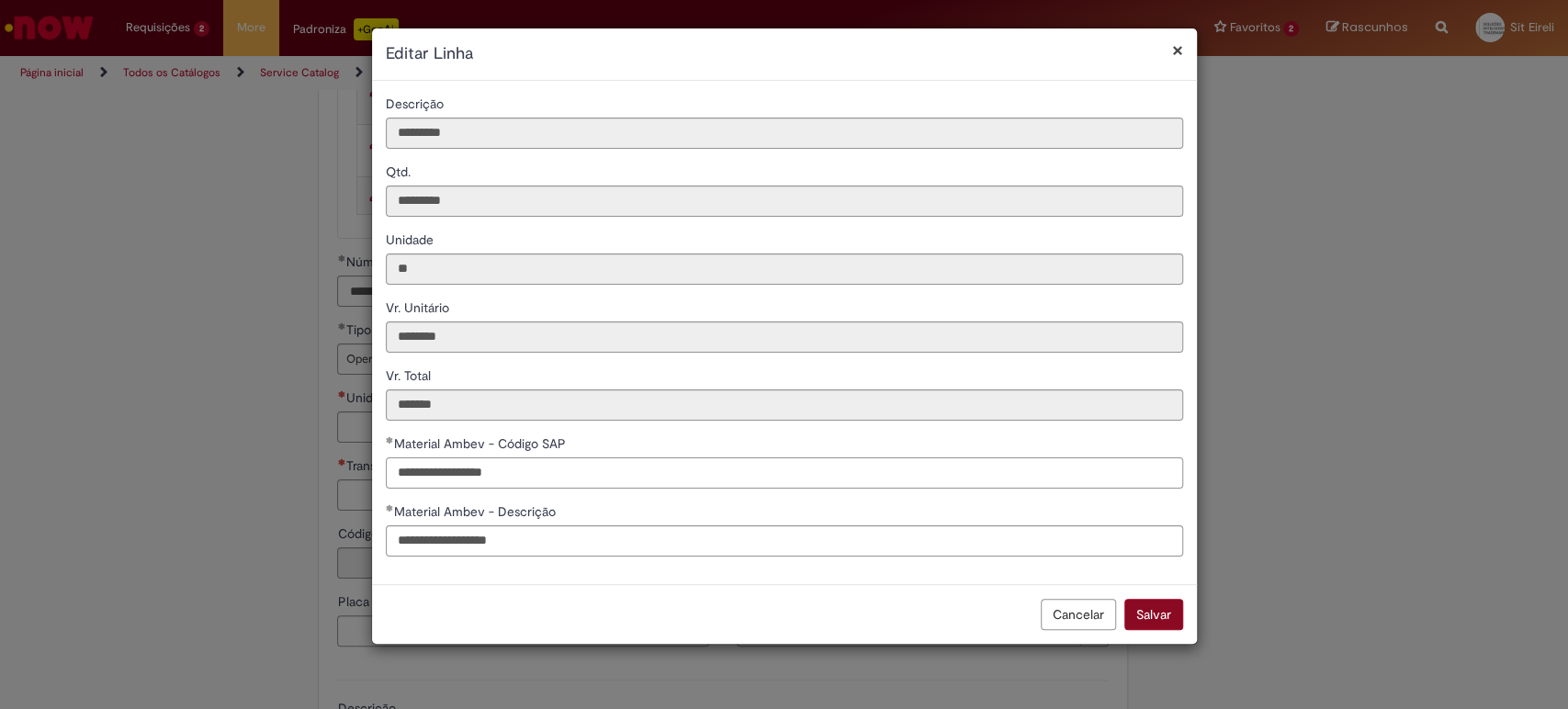 type on "**********" 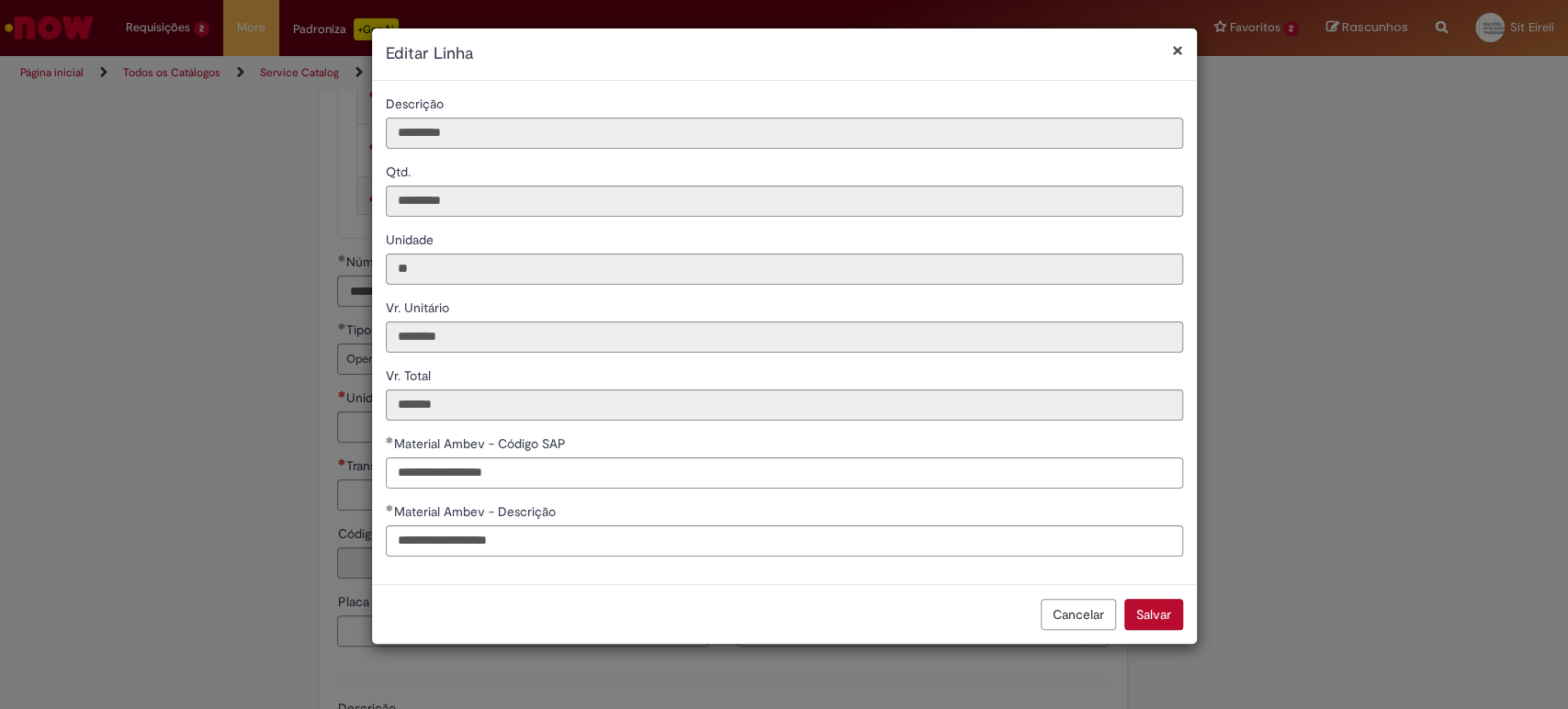 click on "Salvar" at bounding box center (1154, 614) 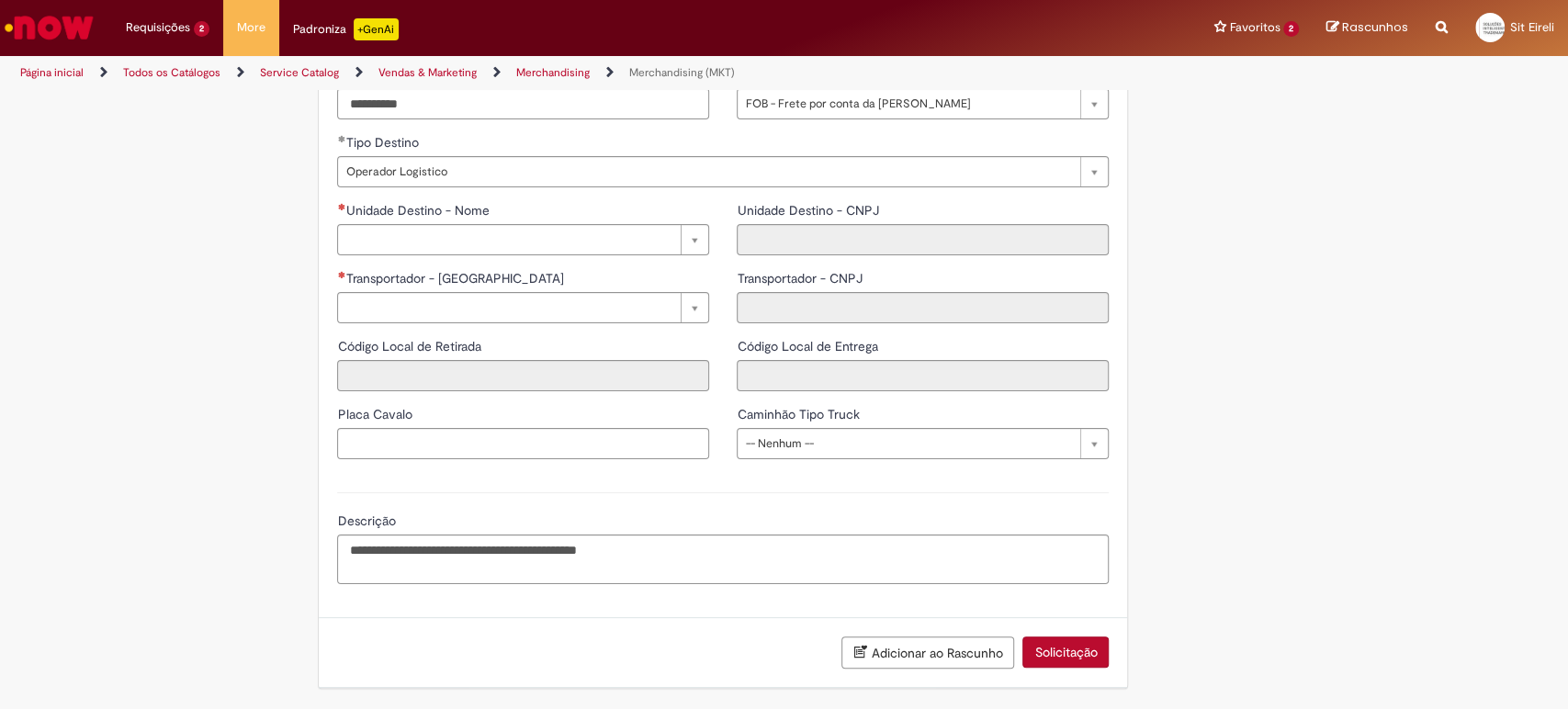 scroll, scrollTop: 2482, scrollLeft: 0, axis: vertical 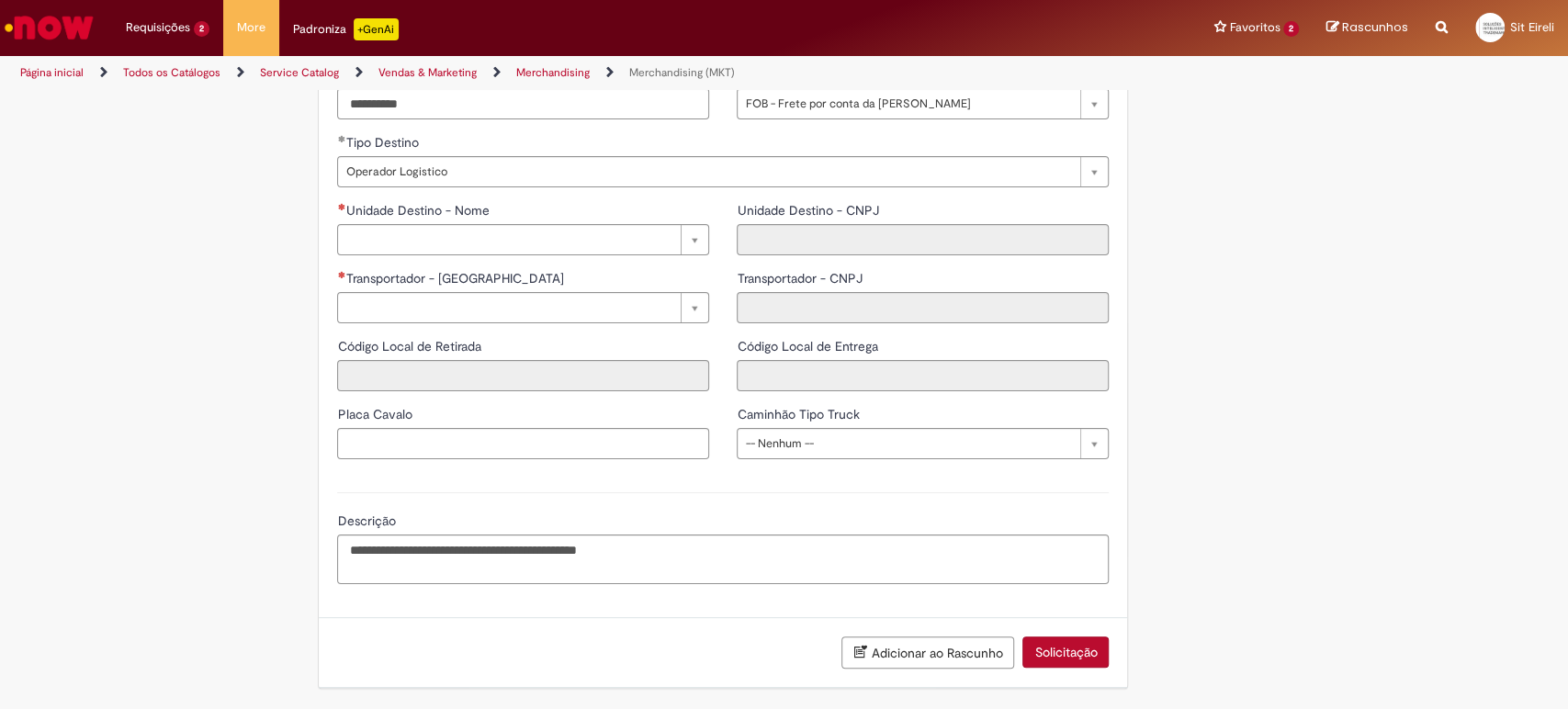 click on "Este item já está em sua lista atual. Se você tentar adicioná-lo novamente, o item atual será substituido  =)
Adicionar a Favoritos
Merchandising (MKT)
Oferta utilizada por fornecedores de materiais da linha Merchandising Ambev, tais como: copos, taças, porta copos, cervegelas, guarda sol, luminosos, faixas, entre outros.
Nesta oferta você poderá solicitar a triangulação de materiais de Merchandising dos produtos Ambev (copos, taças, porta copos, baldes, cervegelas, guarda sol, luminosos, faixas, mesas e cadeiras, cartazetes, entre outros) através da emissão da NF de Remessa de Materiais Próprios para Merchandising.
Fluxo da Operação:
Verificar antes da abertura do chamado:
AC  -  Se o   projeto  está alinhado com a gerência Invoice;
AC  - Se o  código   SAP
AC  - Se o  pedido CIF/FOB ), código  NCM  do material de acordo com a  NFe OPEX" at bounding box center [784, -784] 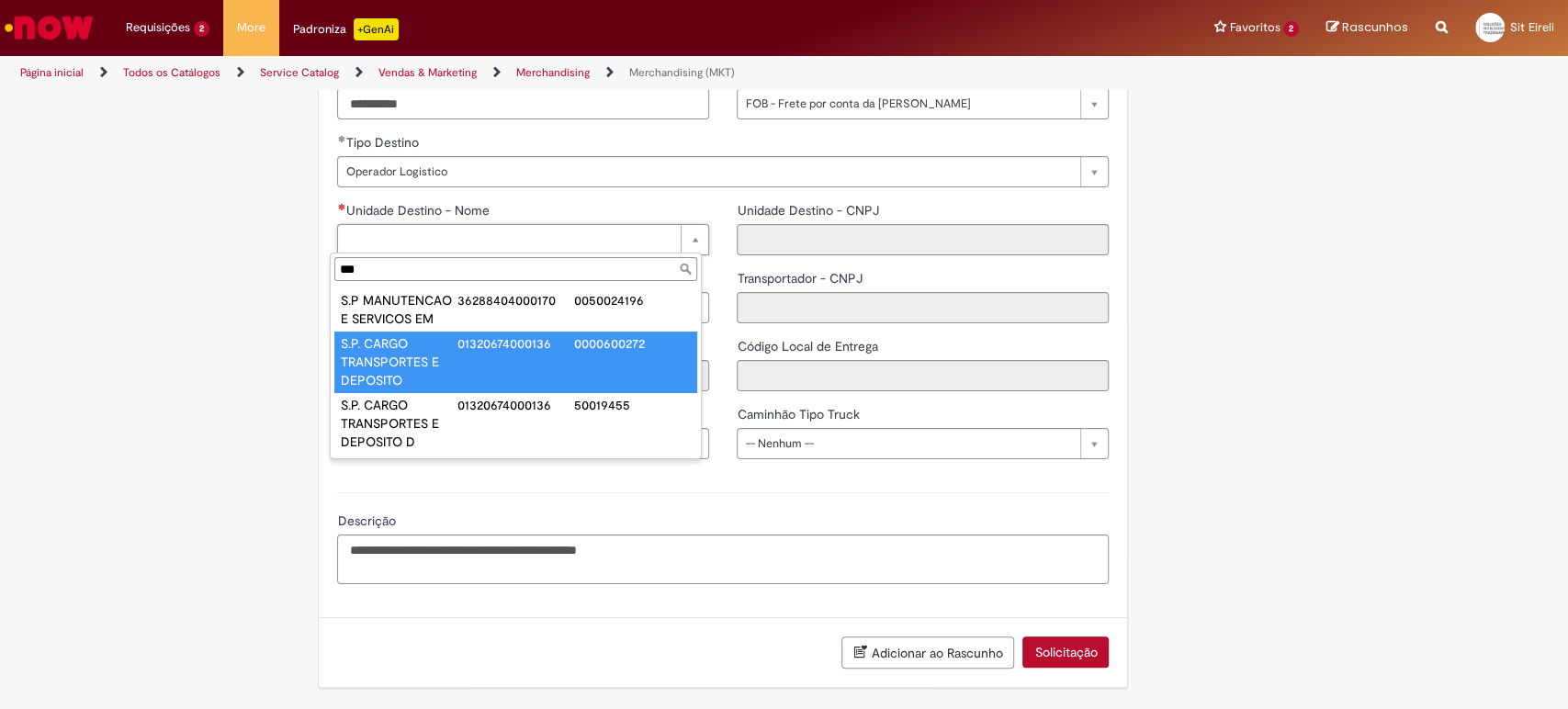 type on "***" 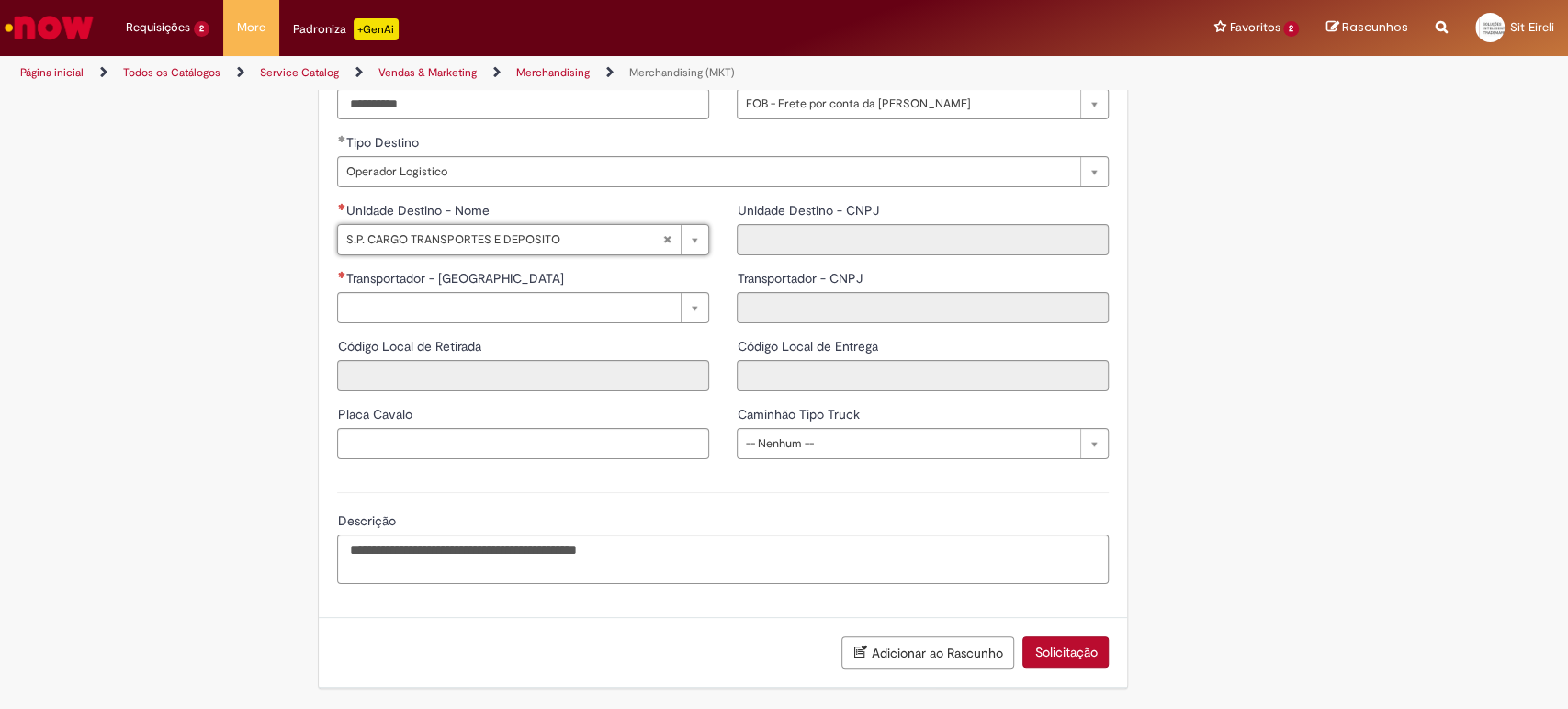 type on "**********" 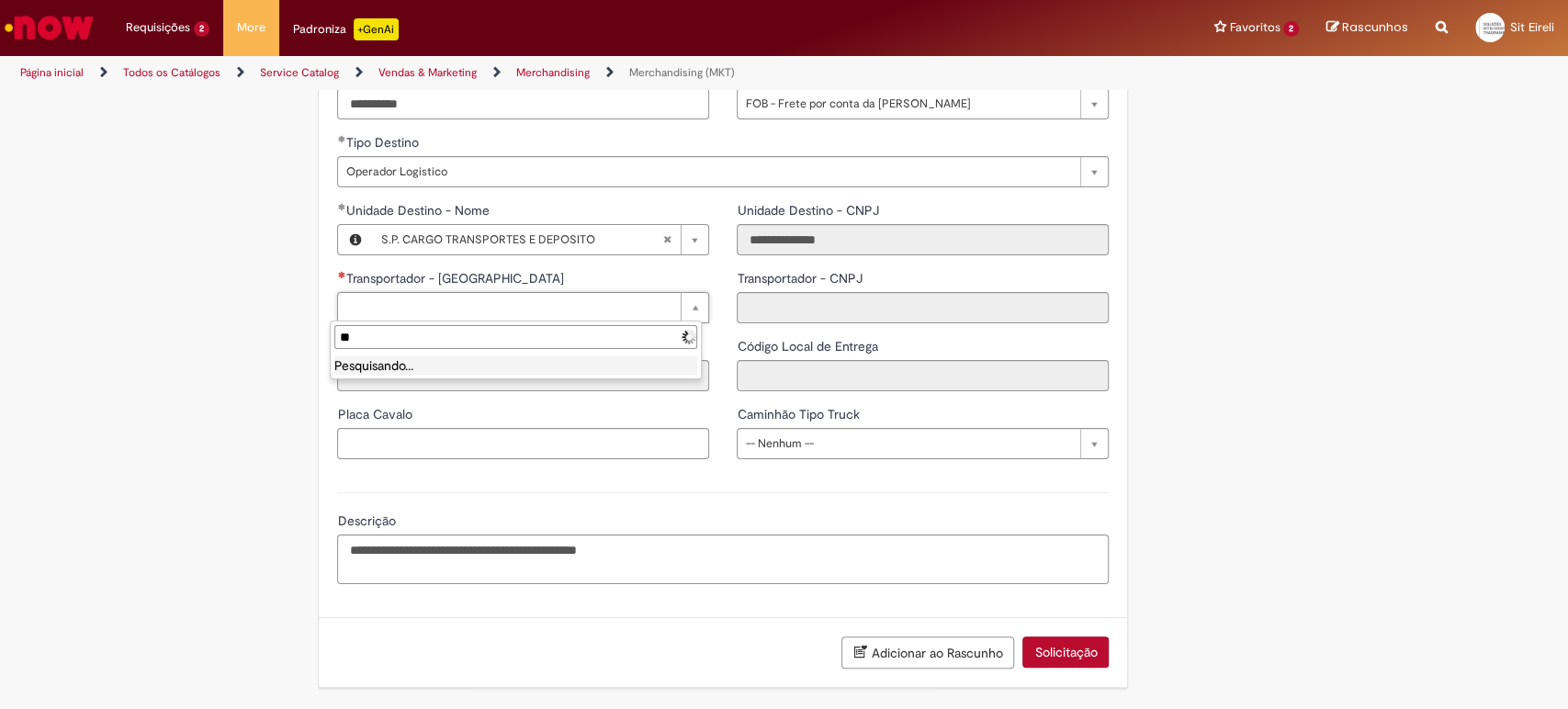 type on "***" 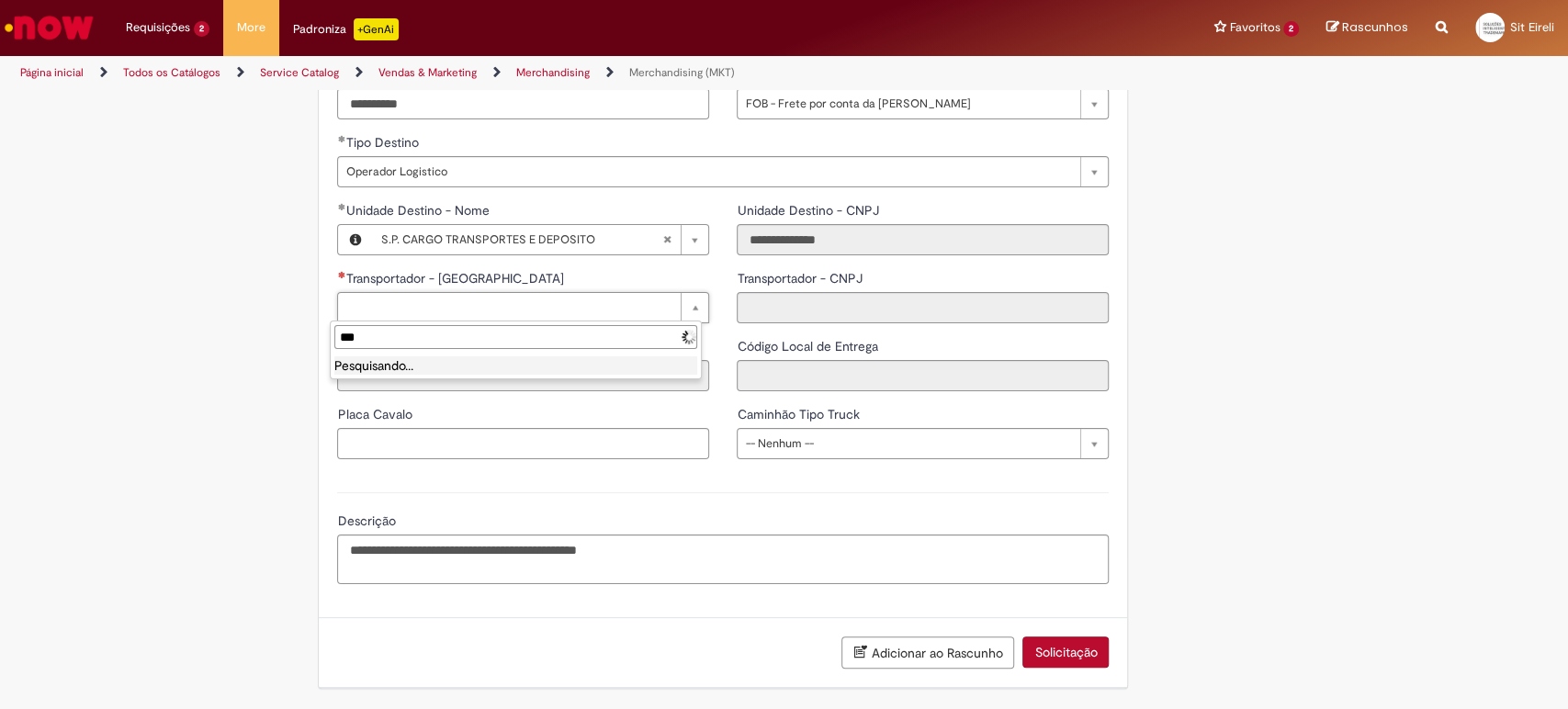 type on "**********" 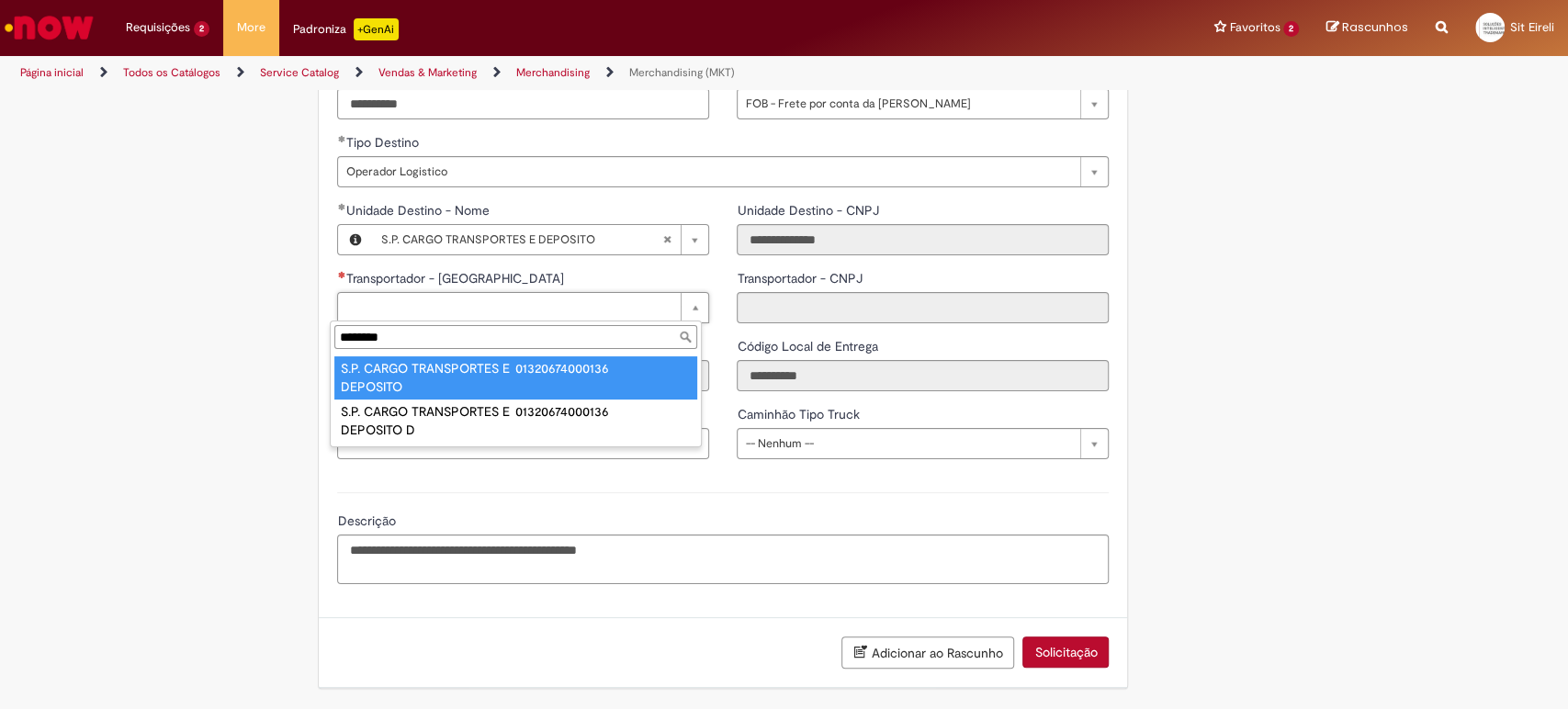 type on "********" 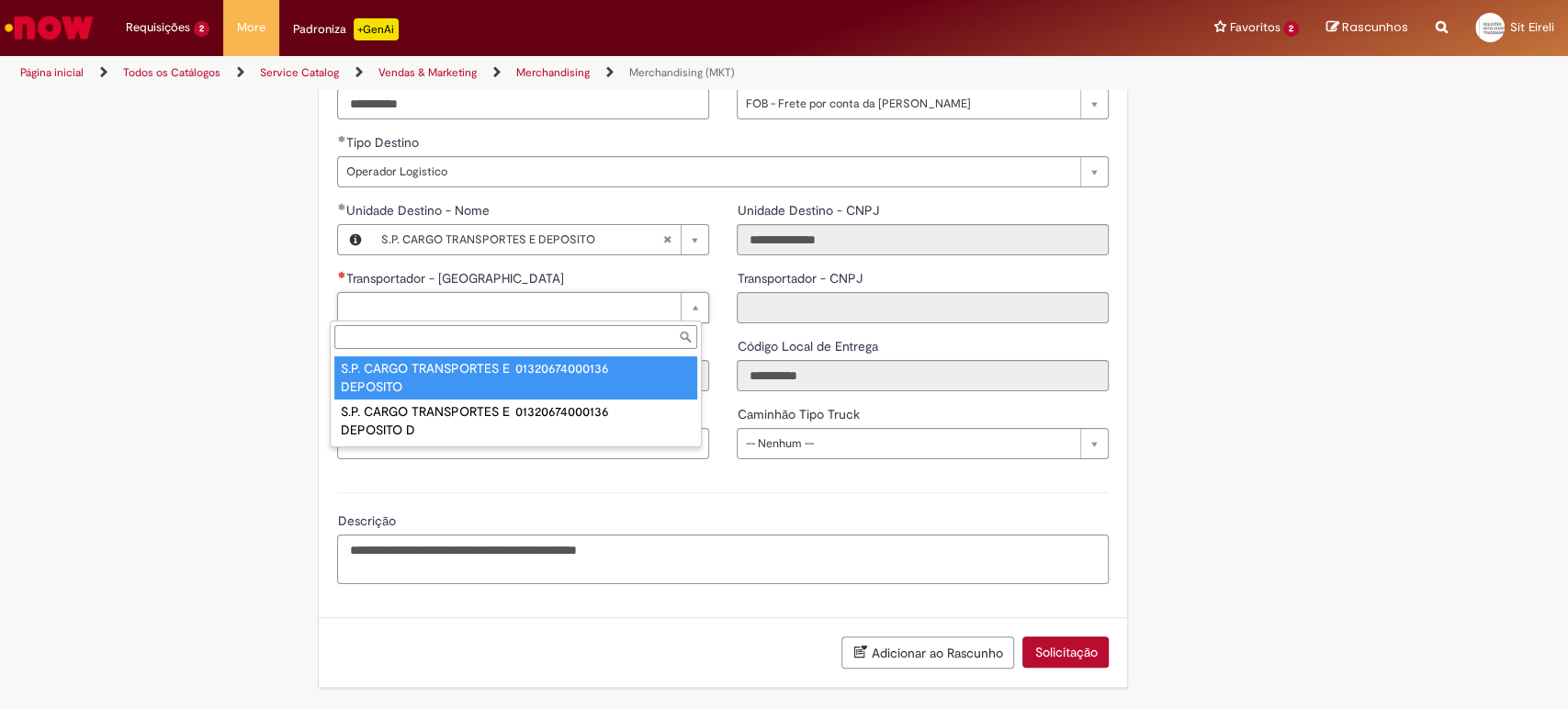type on "**********" 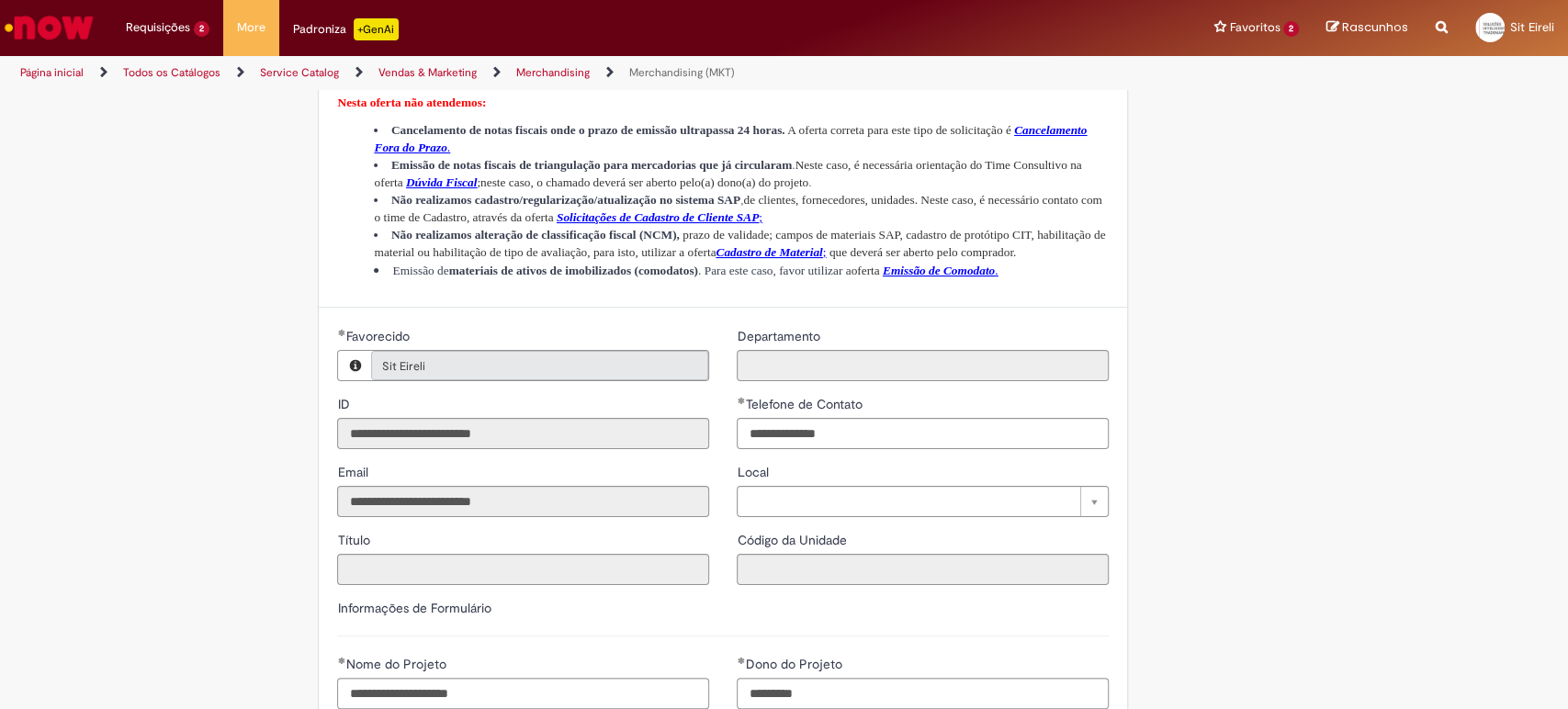 scroll, scrollTop: 1257, scrollLeft: 0, axis: vertical 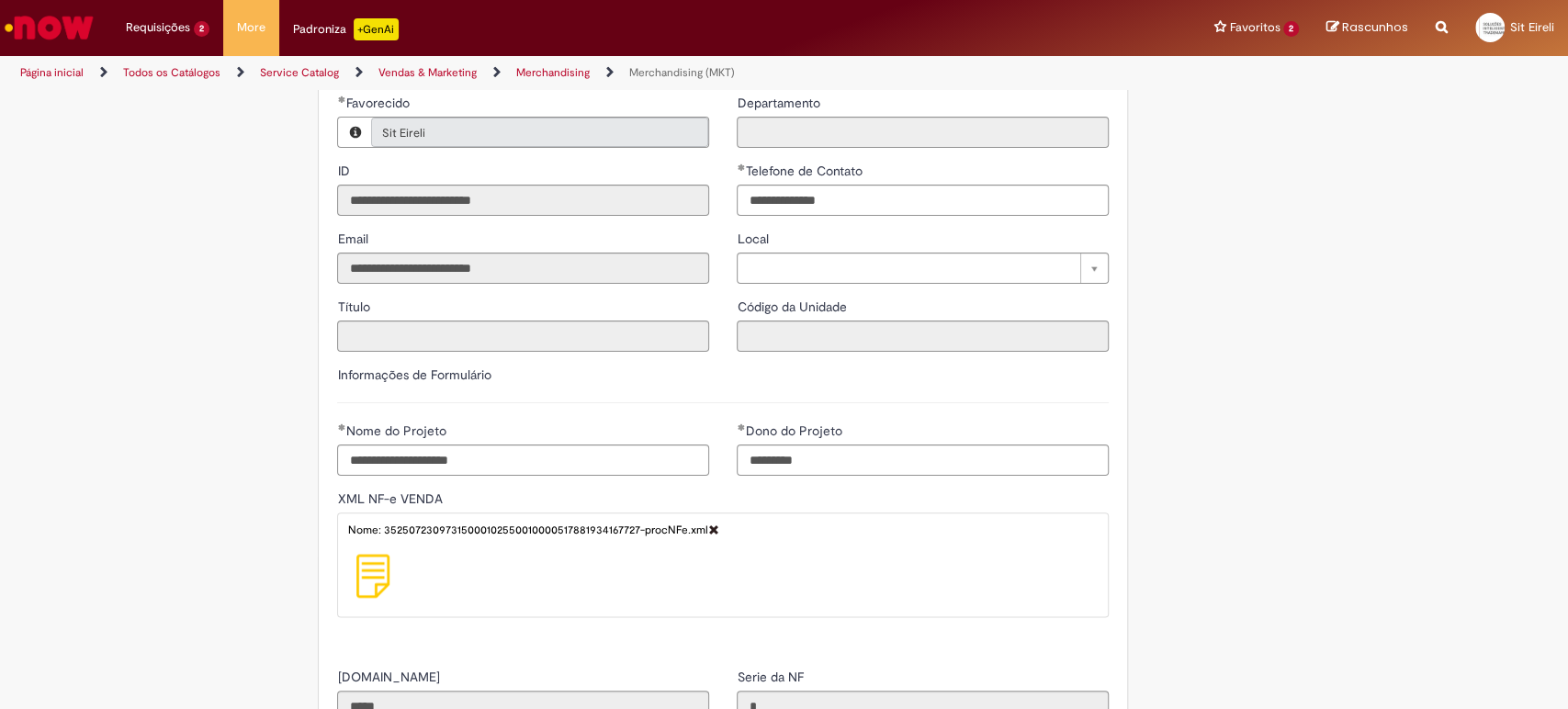 drag, startPoint x: 772, startPoint y: 496, endPoint x: 118, endPoint y: 277, distance: 689.693 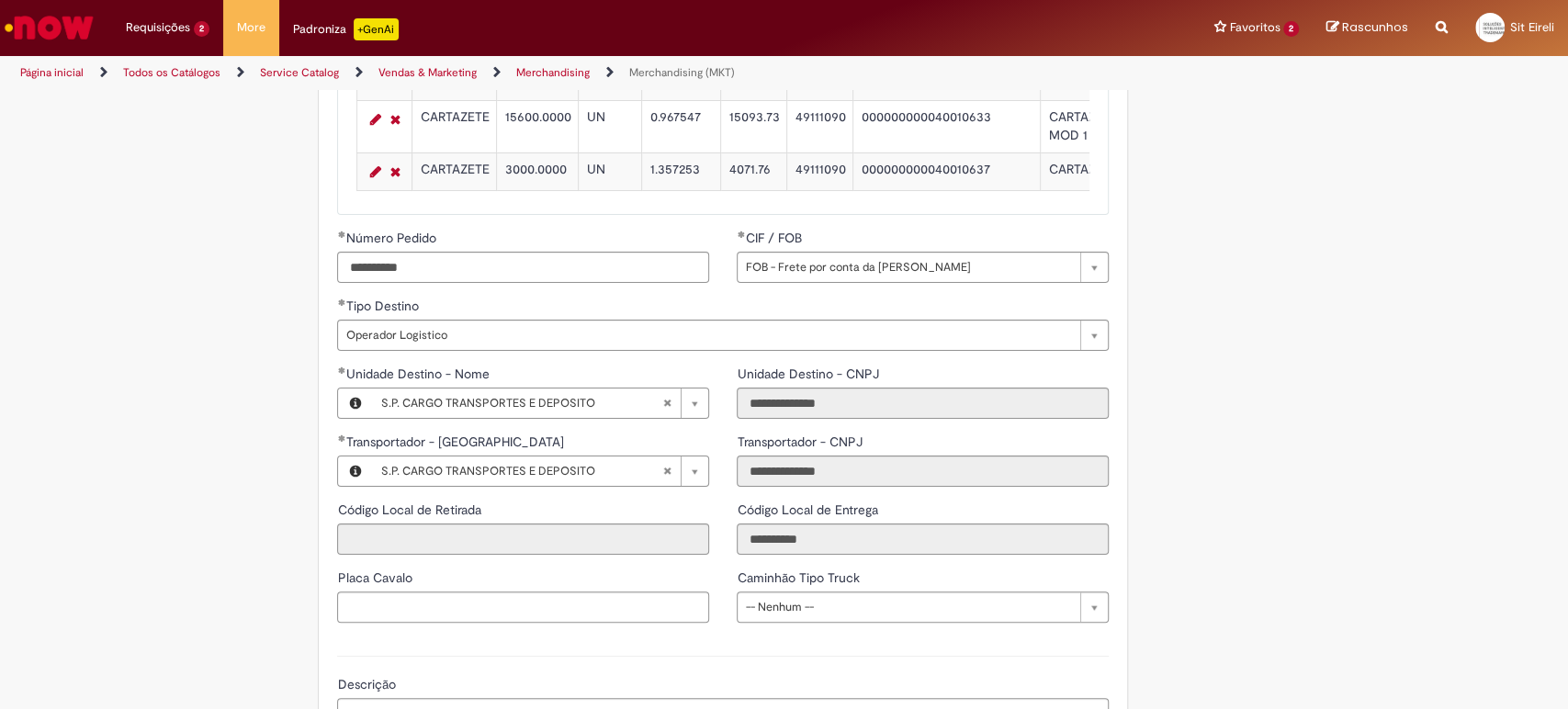 scroll, scrollTop: 2245, scrollLeft: 0, axis: vertical 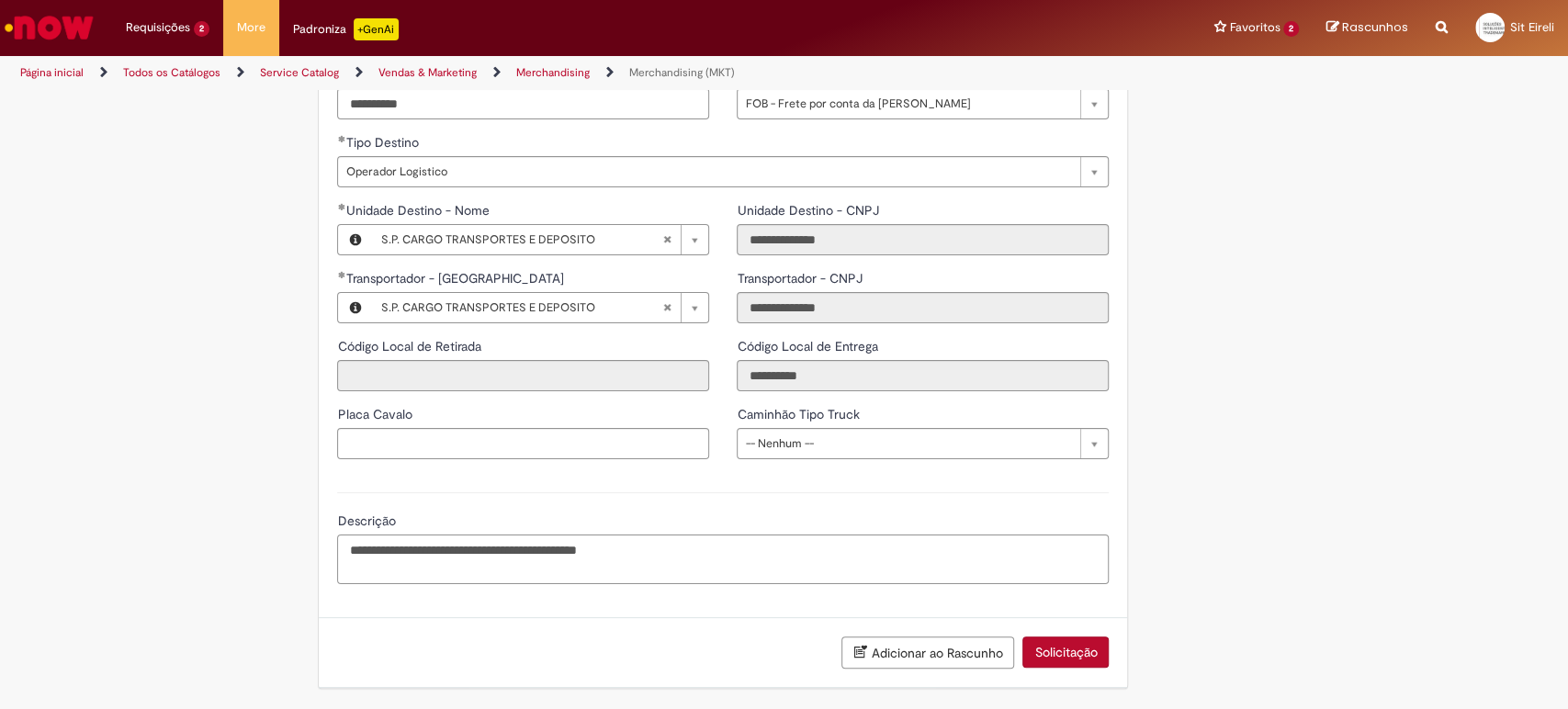 click on "**********" at bounding box center (723, 559) 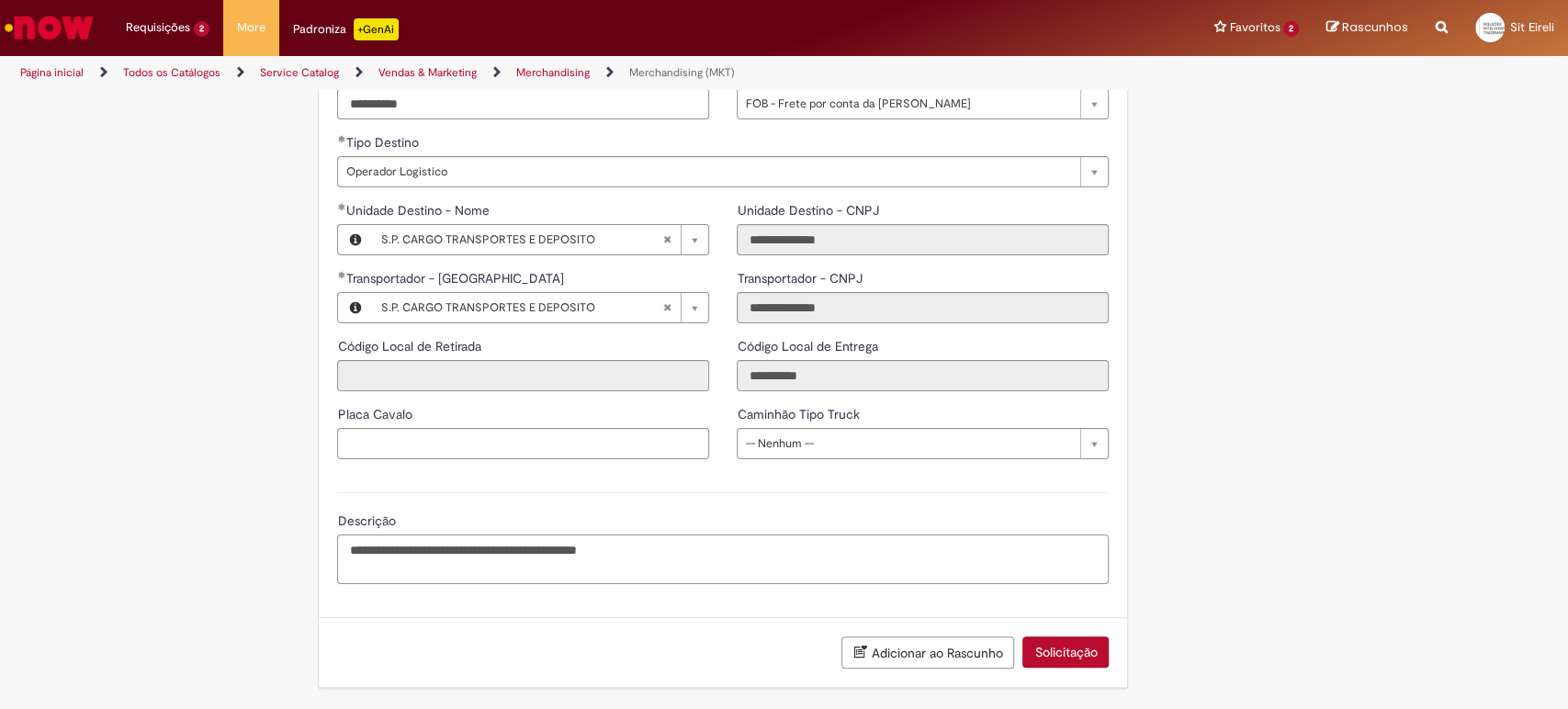 drag, startPoint x: 339, startPoint y: 543, endPoint x: 740, endPoint y: 574, distance: 402.19647 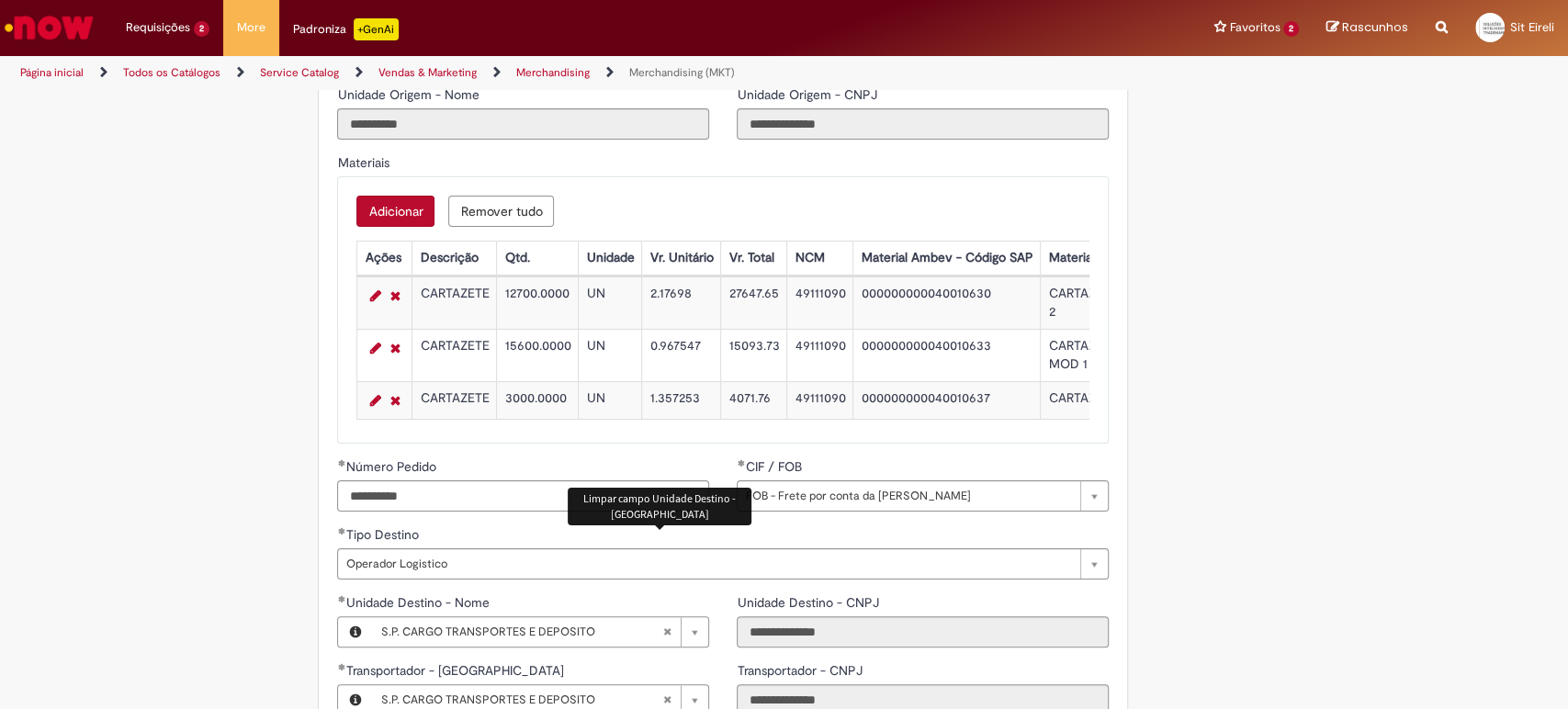 scroll, scrollTop: 1972, scrollLeft: 0, axis: vertical 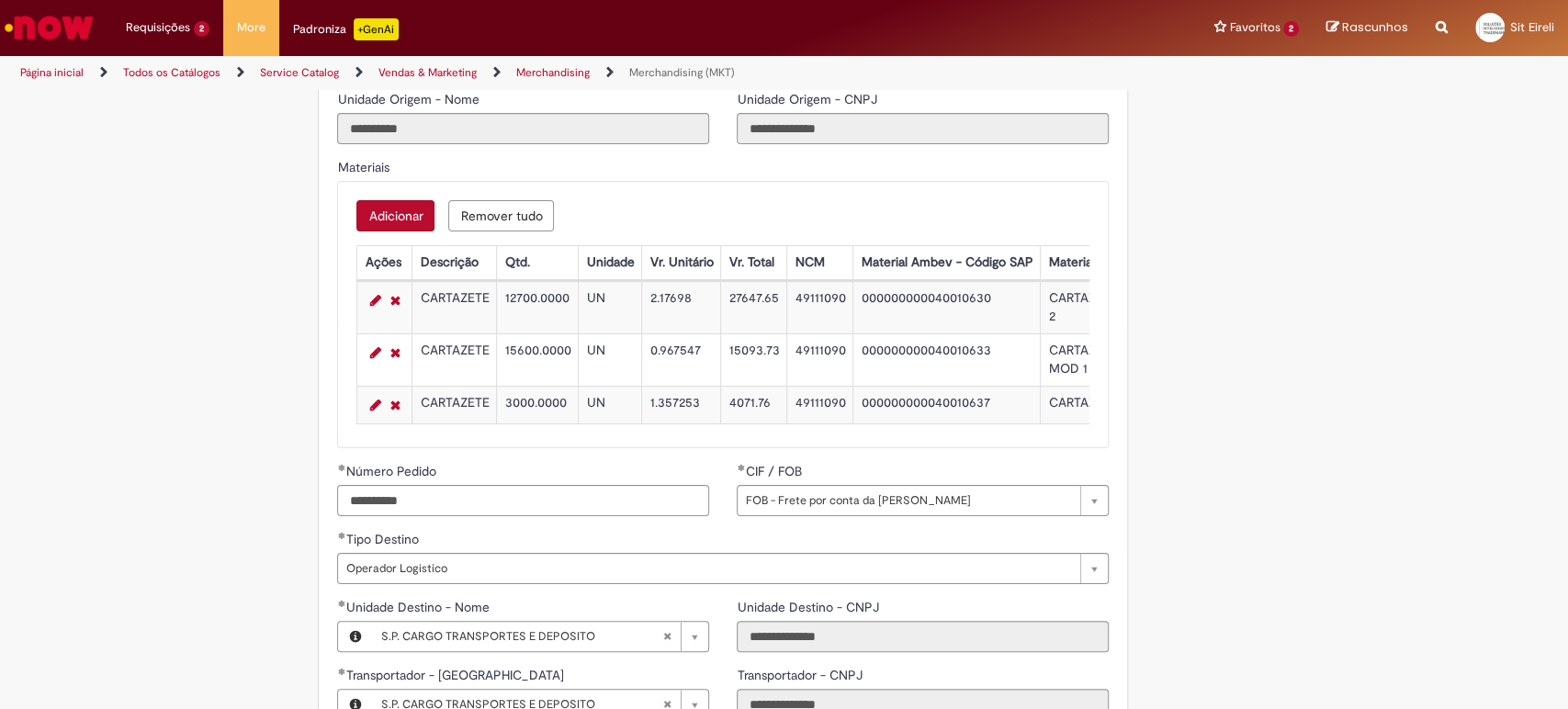 click on "Materiais" at bounding box center [723, 169] 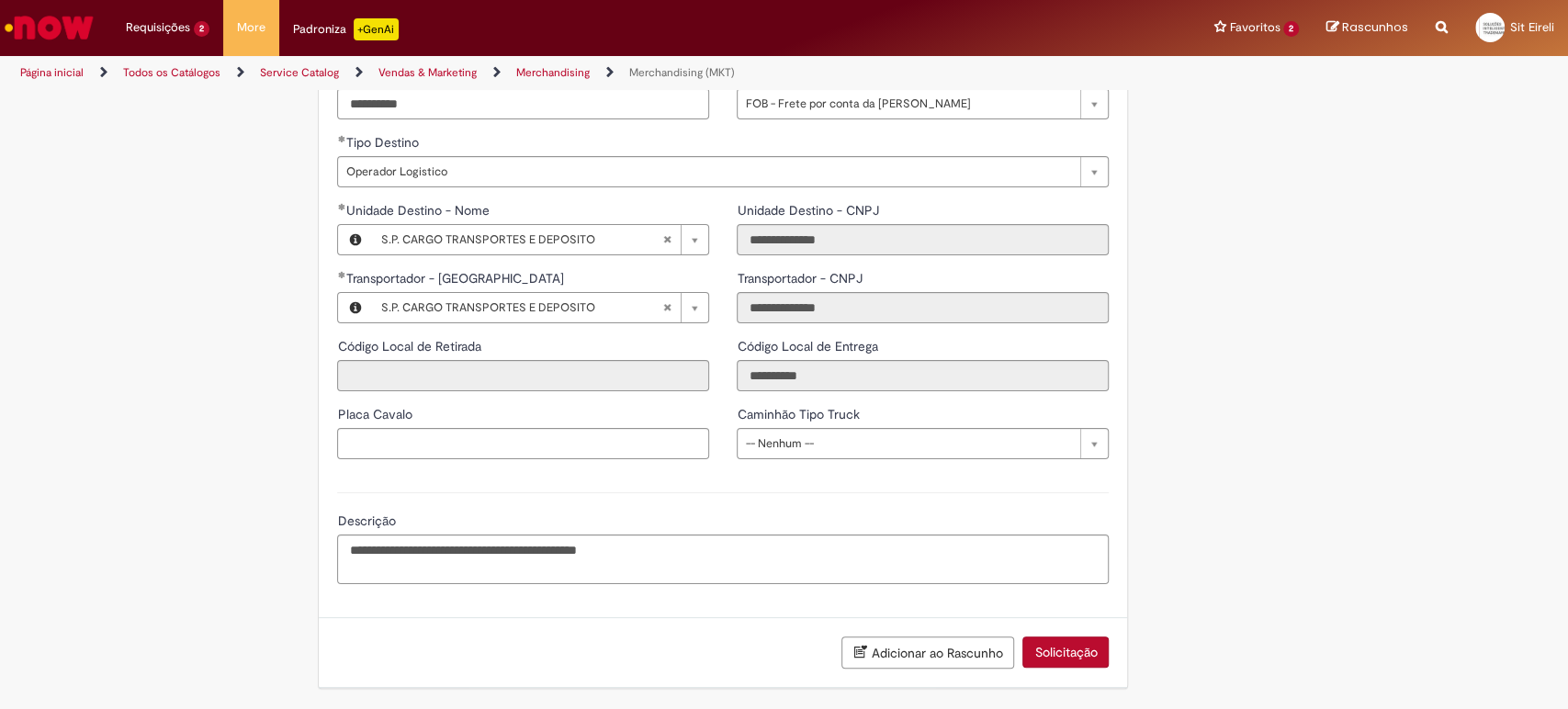 scroll, scrollTop: 2482, scrollLeft: 0, axis: vertical 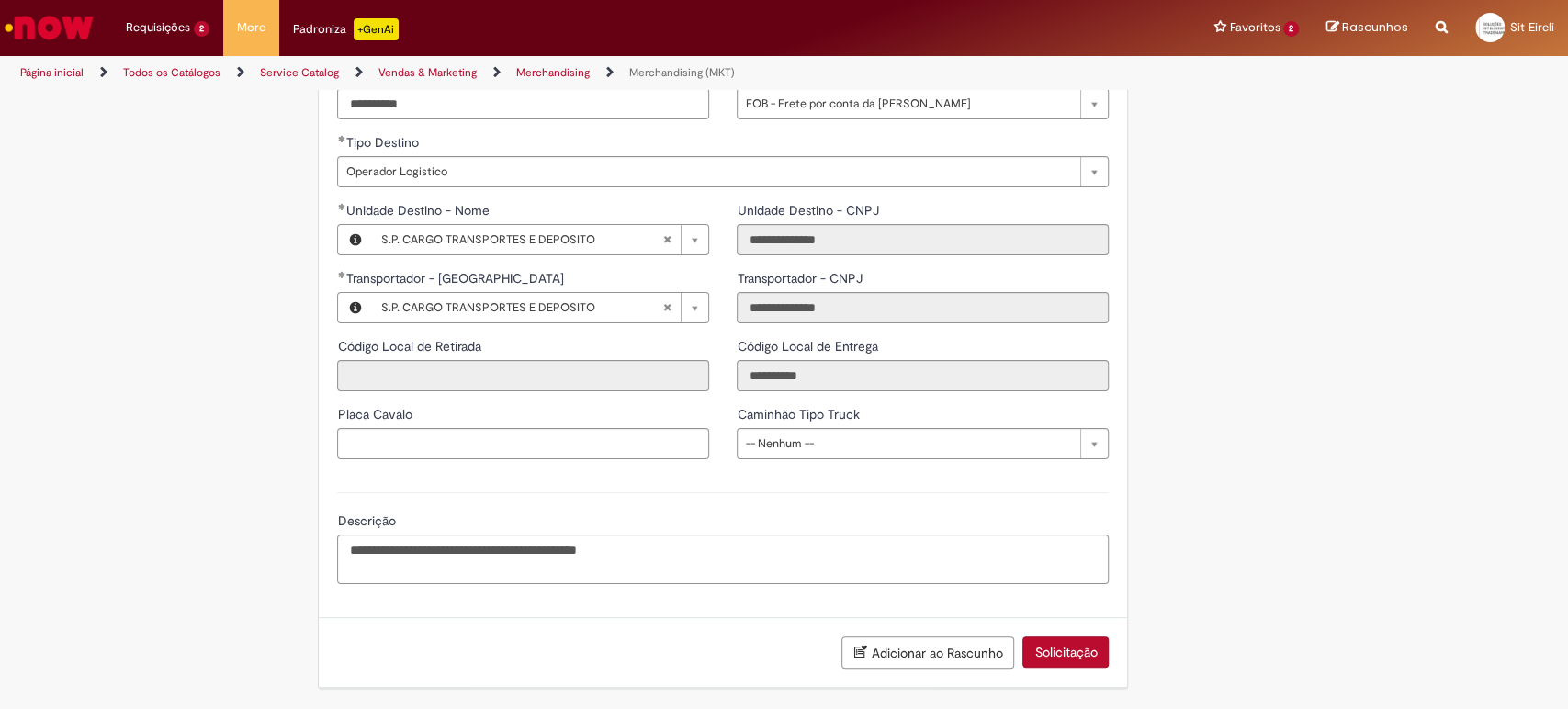 click on "Solicitação" at bounding box center [1066, 652] 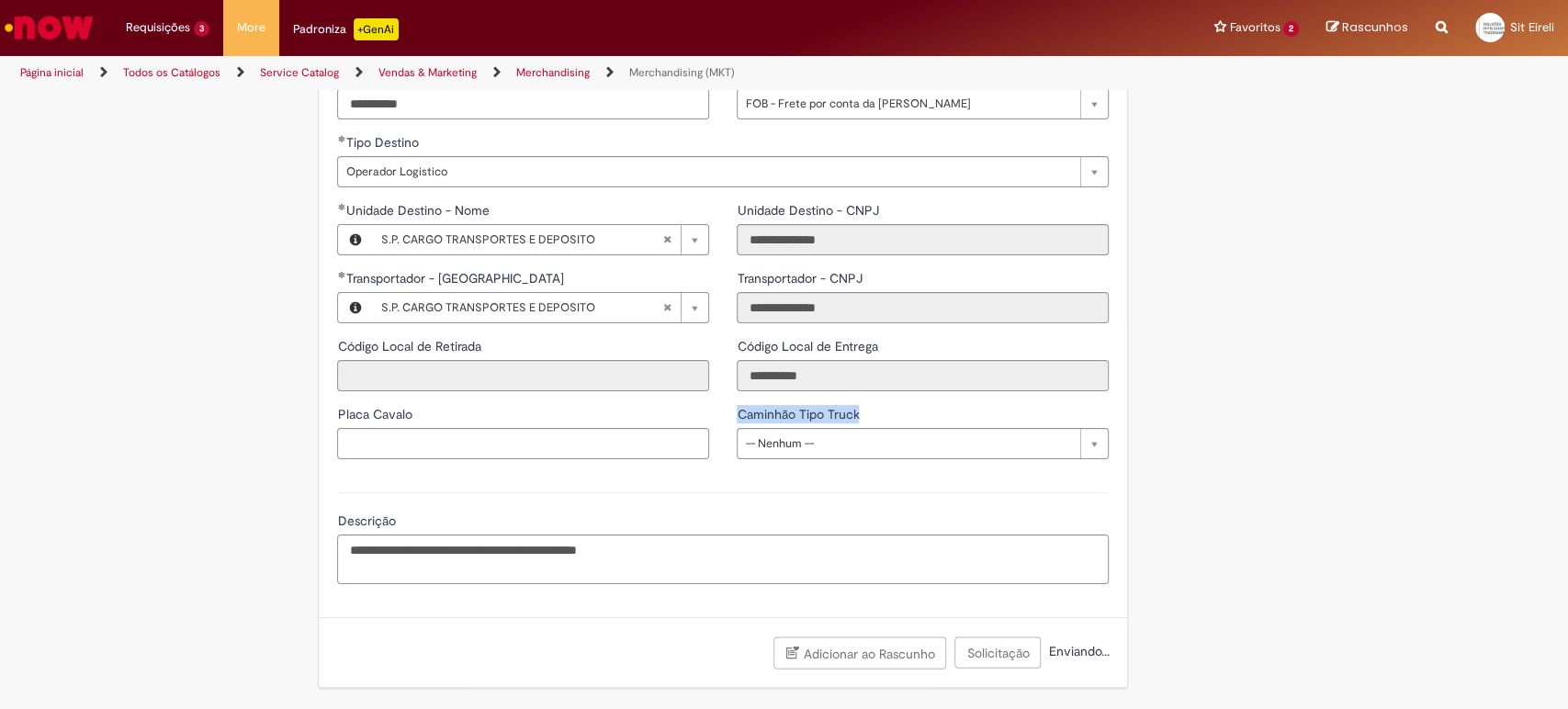 drag, startPoint x: 731, startPoint y: 411, endPoint x: 861, endPoint y: 418, distance: 130.18833 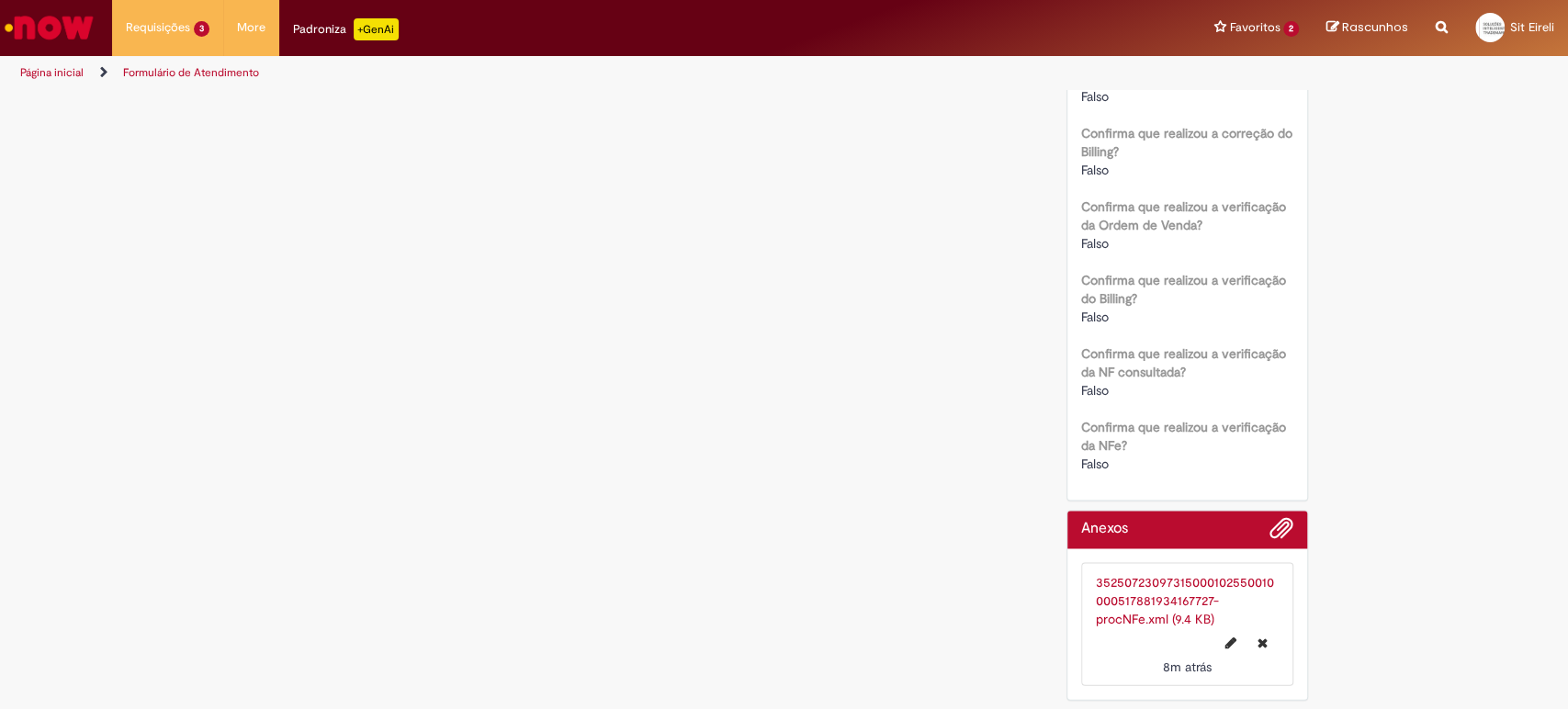 scroll, scrollTop: 0, scrollLeft: 0, axis: both 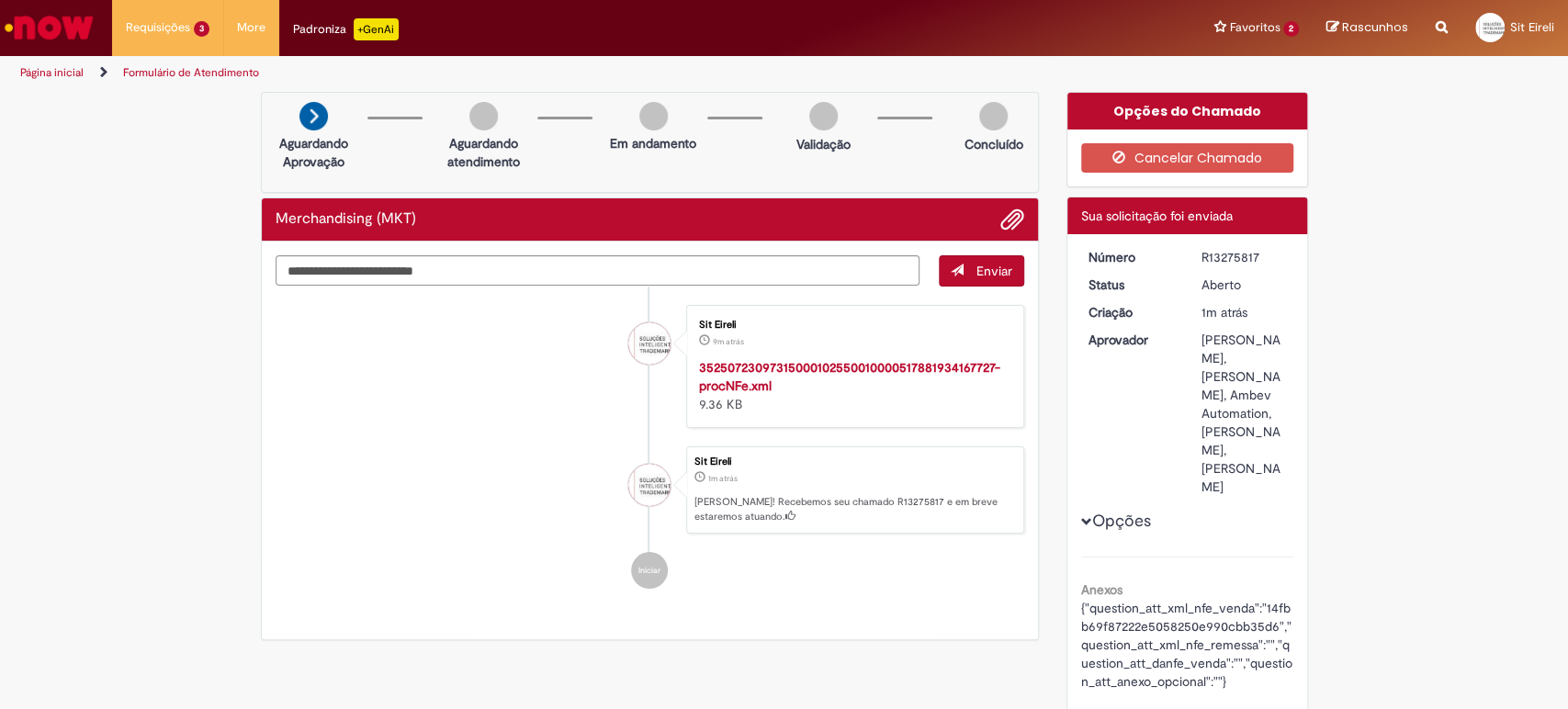 drag, startPoint x: 1190, startPoint y: 262, endPoint x: 1259, endPoint y: 255, distance: 69.35416 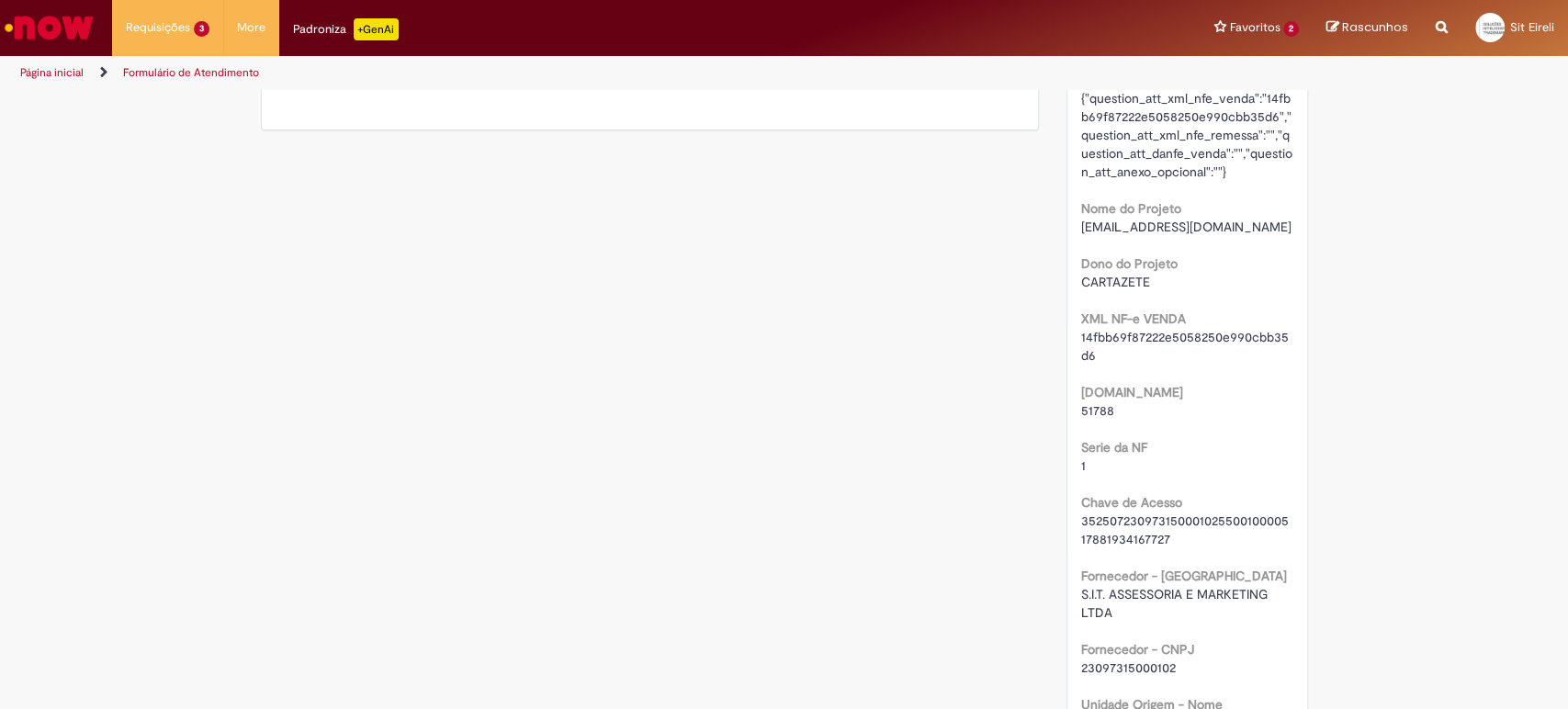 scroll, scrollTop: 408, scrollLeft: 0, axis: vertical 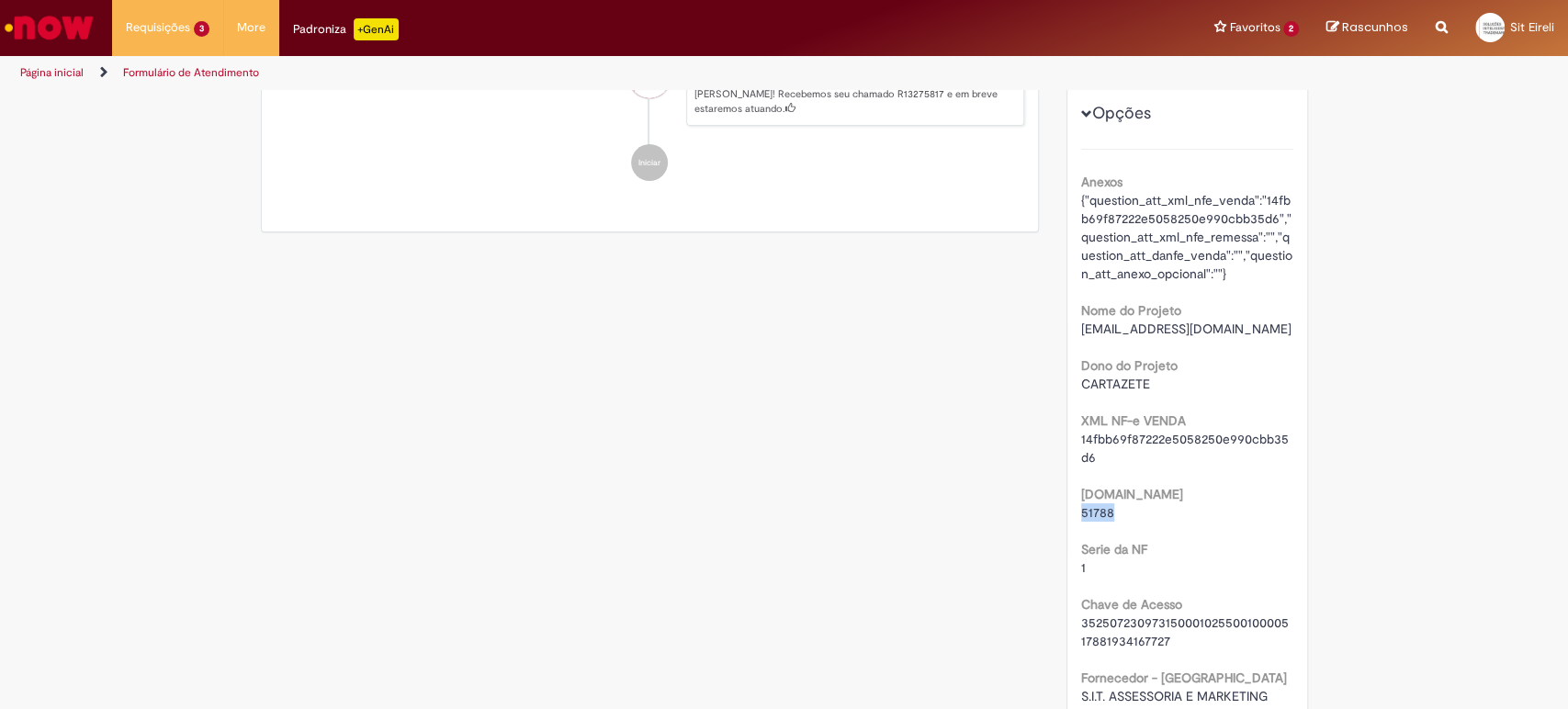 drag, startPoint x: 1072, startPoint y: 528, endPoint x: 1124, endPoint y: 530, distance: 52.038447 